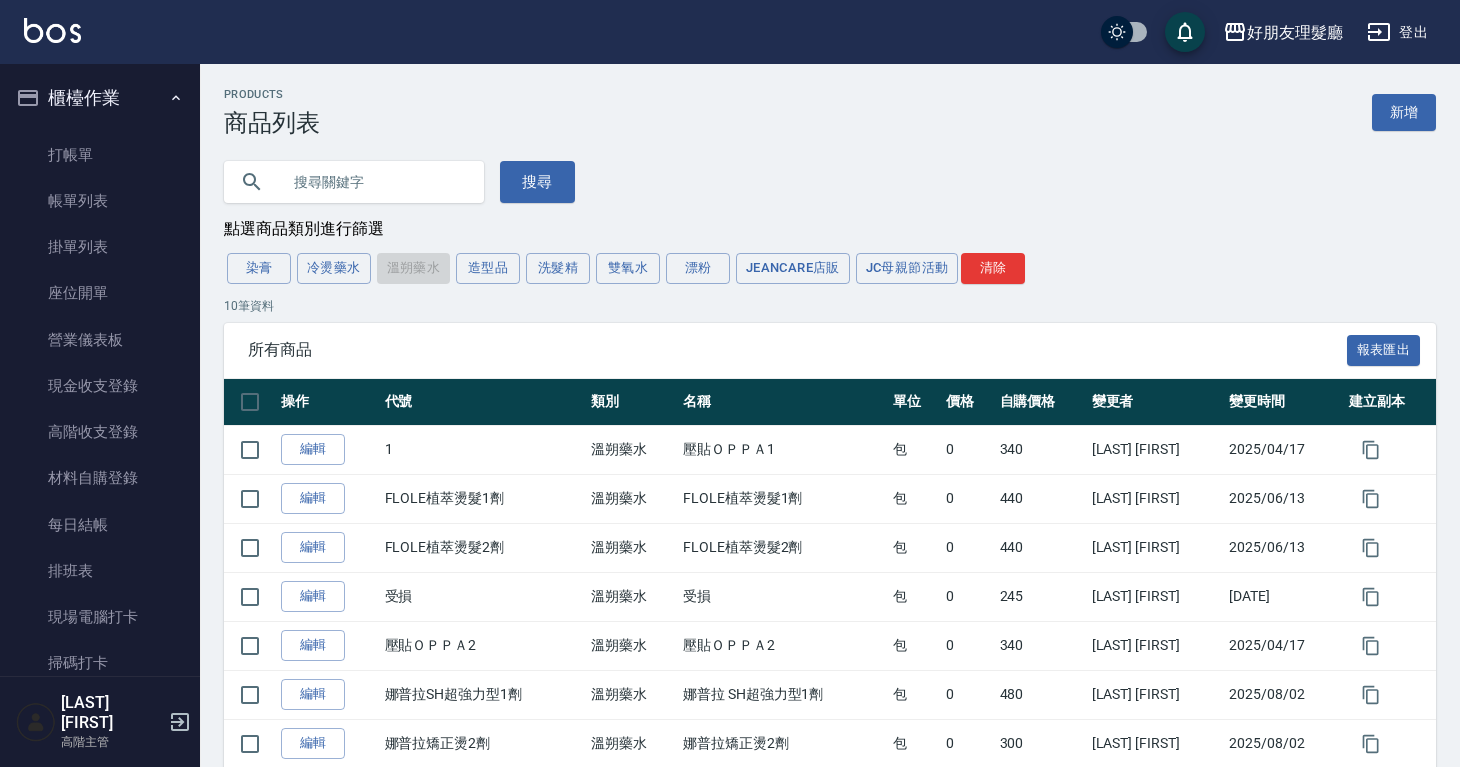 scroll, scrollTop: 234, scrollLeft: 0, axis: vertical 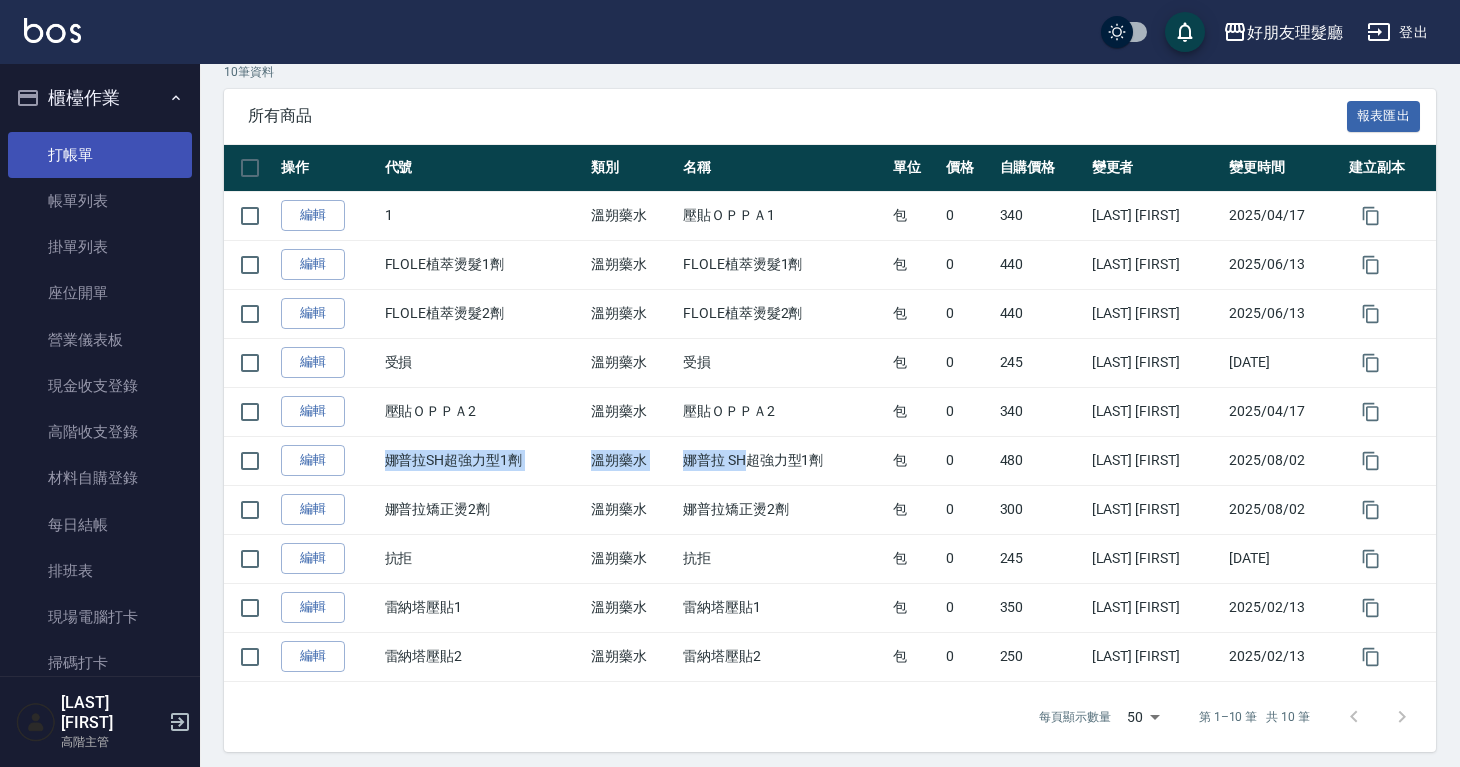 click on "打帳單" at bounding box center [100, 155] 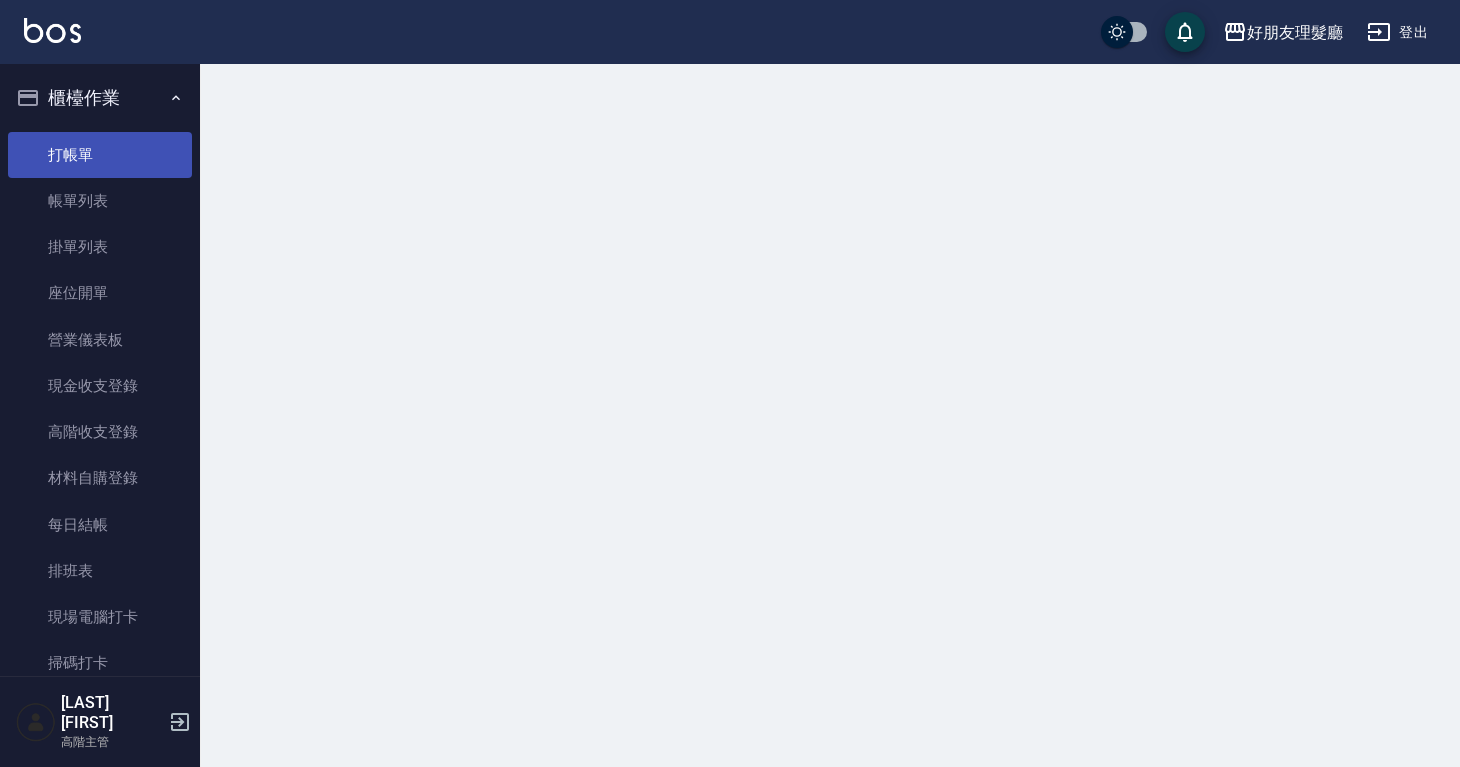 scroll, scrollTop: 0, scrollLeft: 0, axis: both 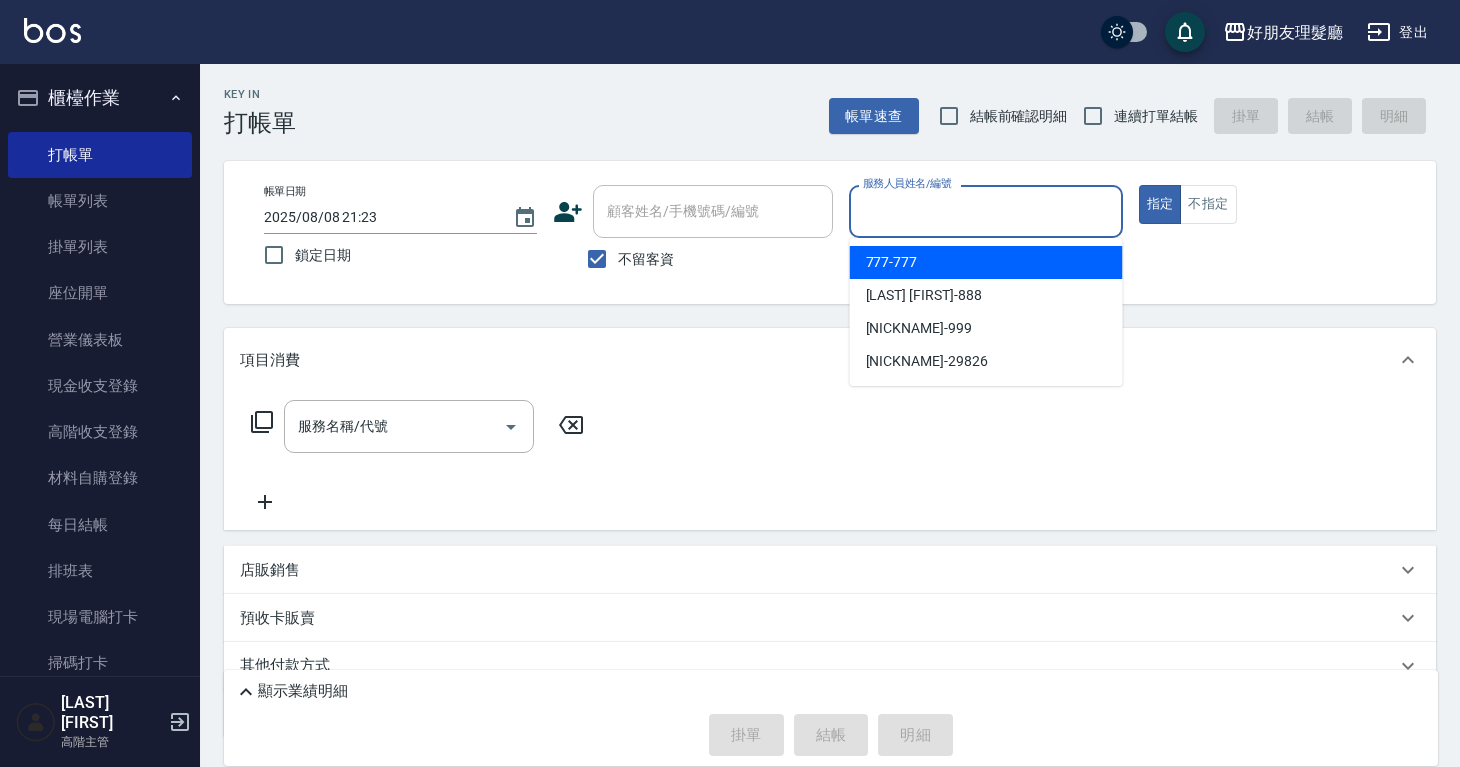 click on "服務人員姓名/編號" at bounding box center (985, 211) 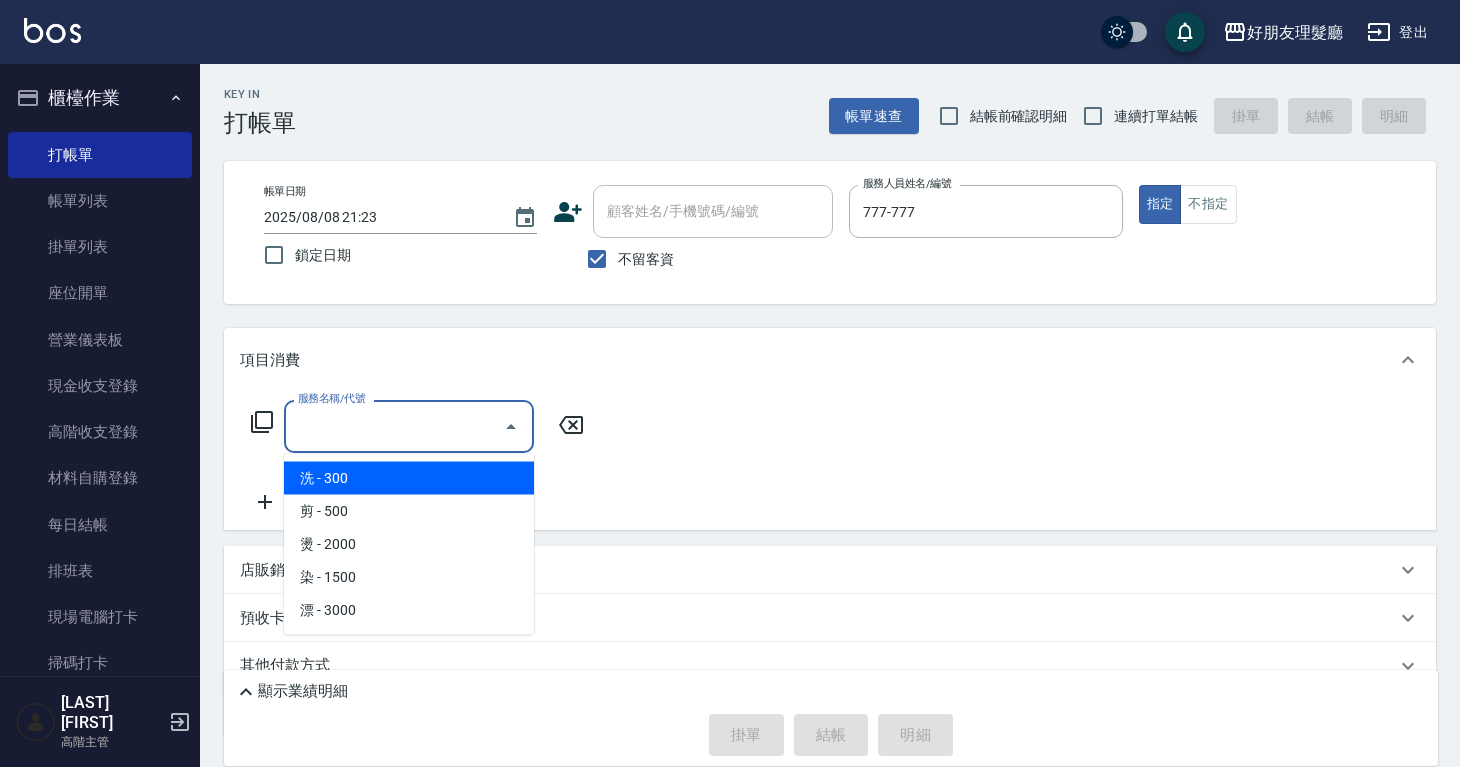 click on "服務名稱/代號" at bounding box center (394, 426) 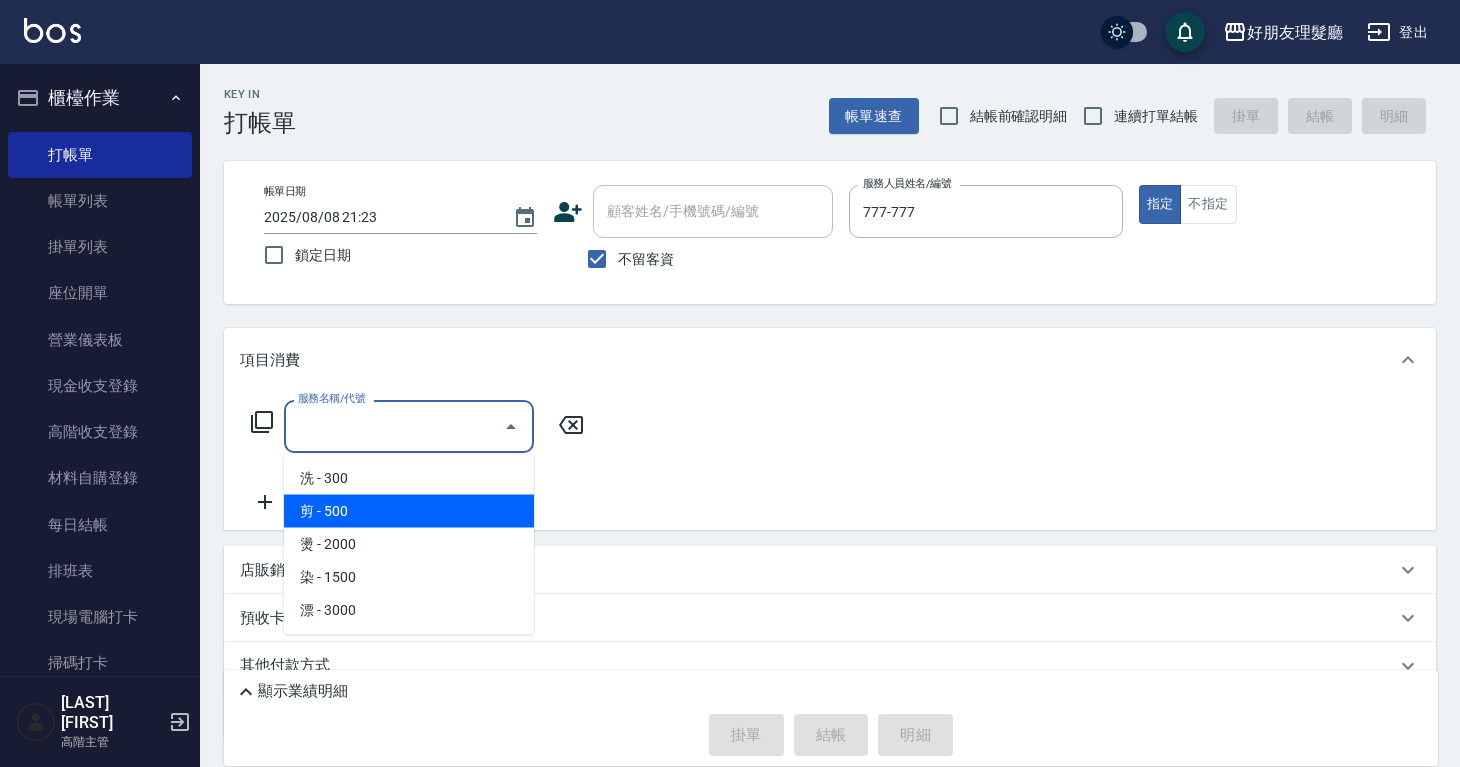 click on "剪 - 500" at bounding box center (409, 511) 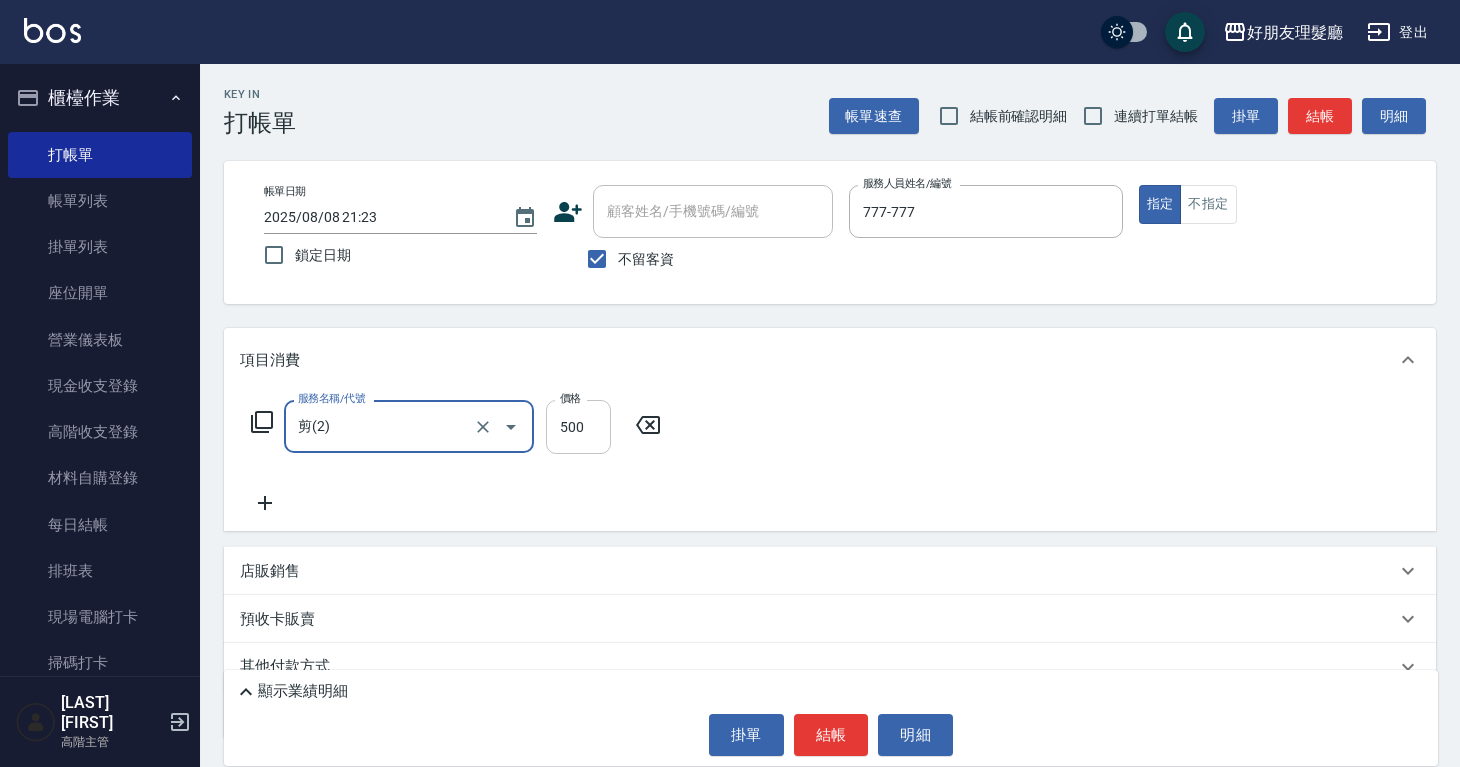 click on "500" at bounding box center (578, 427) 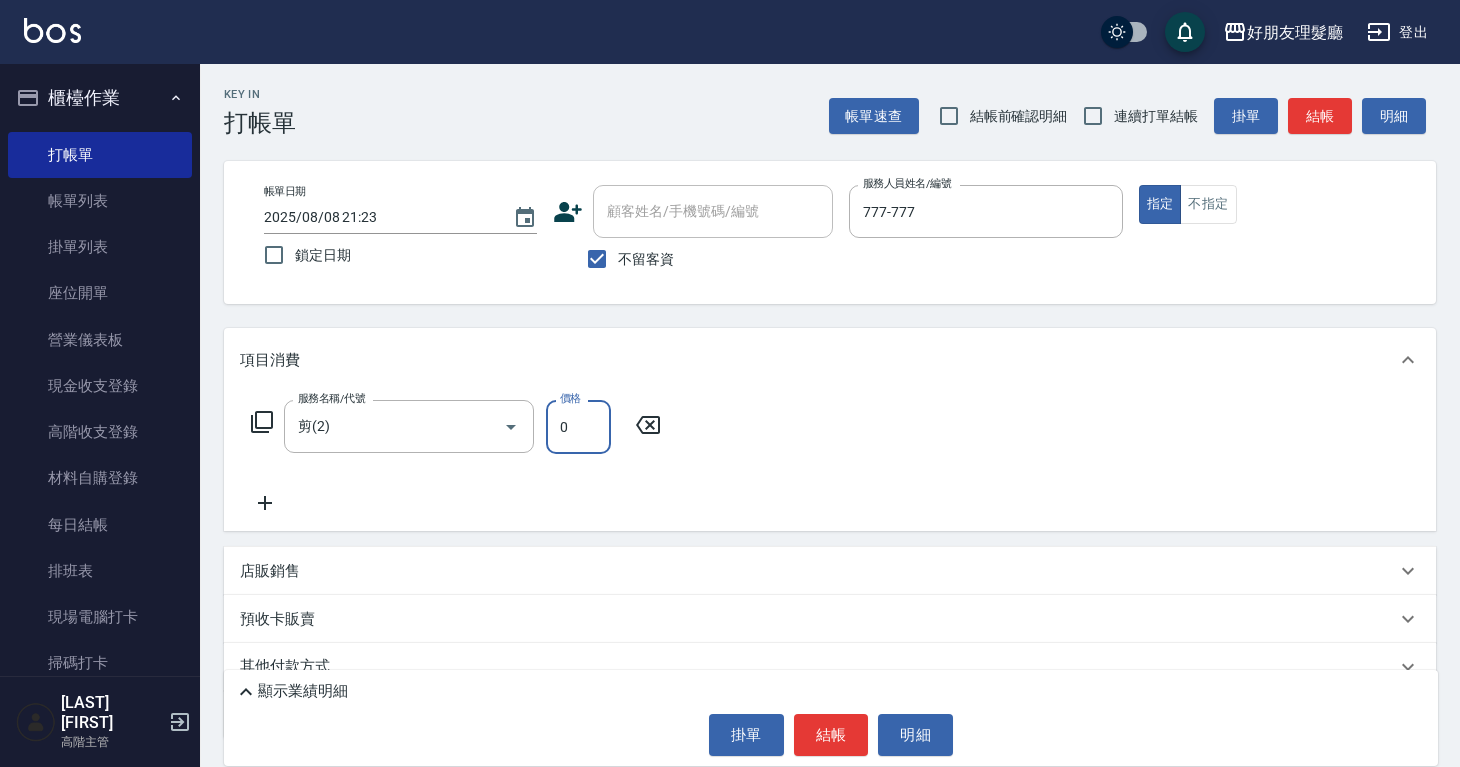 click on "0" at bounding box center (578, 427) 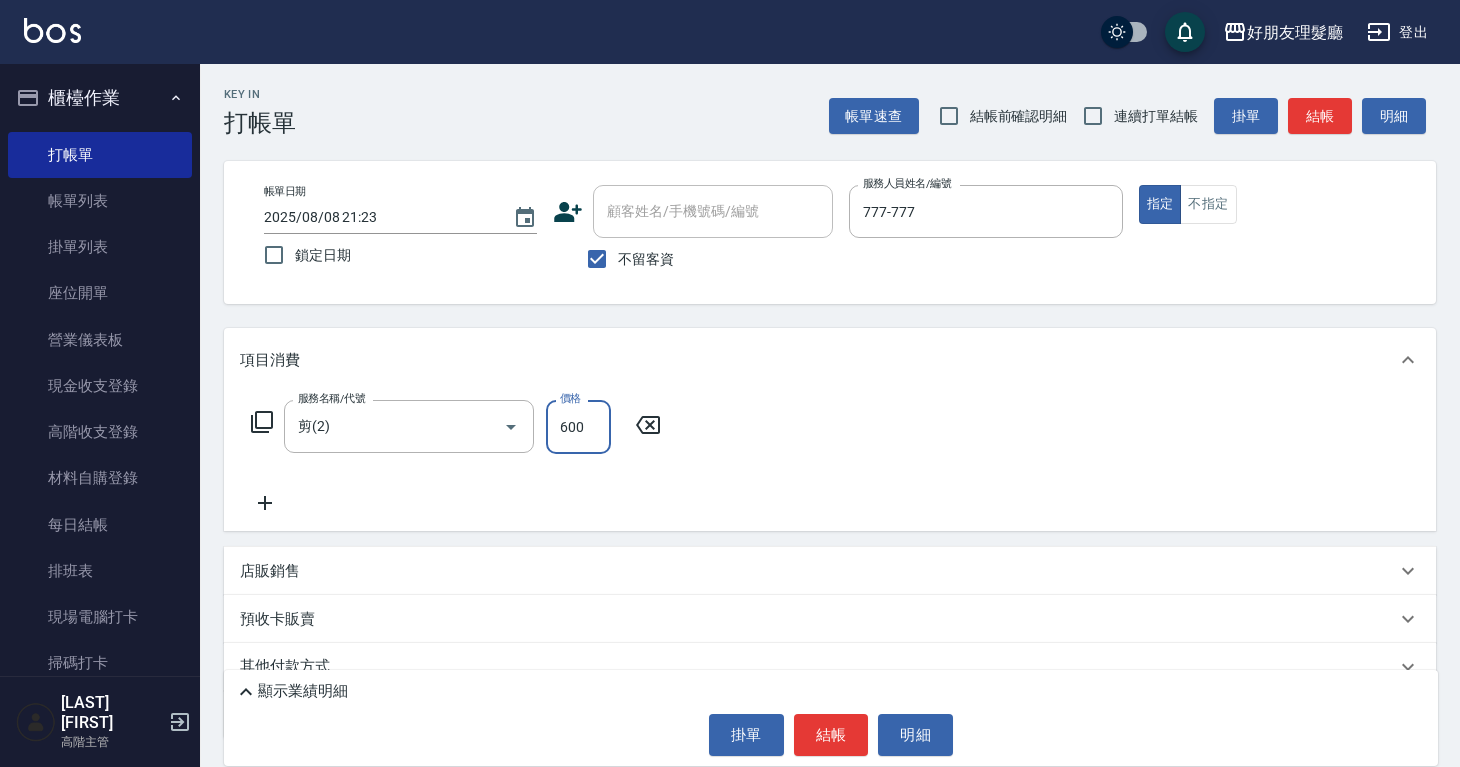 type on "600" 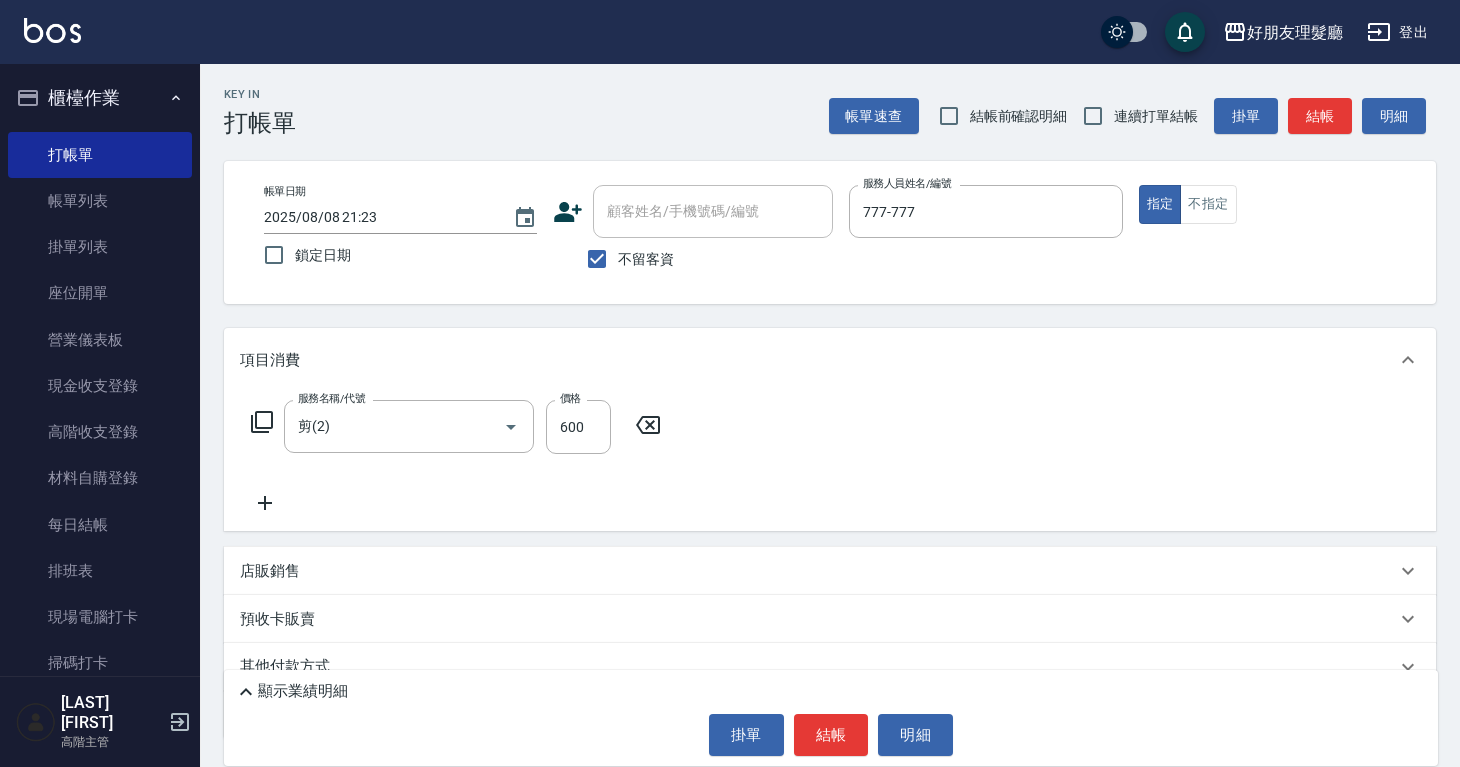 click 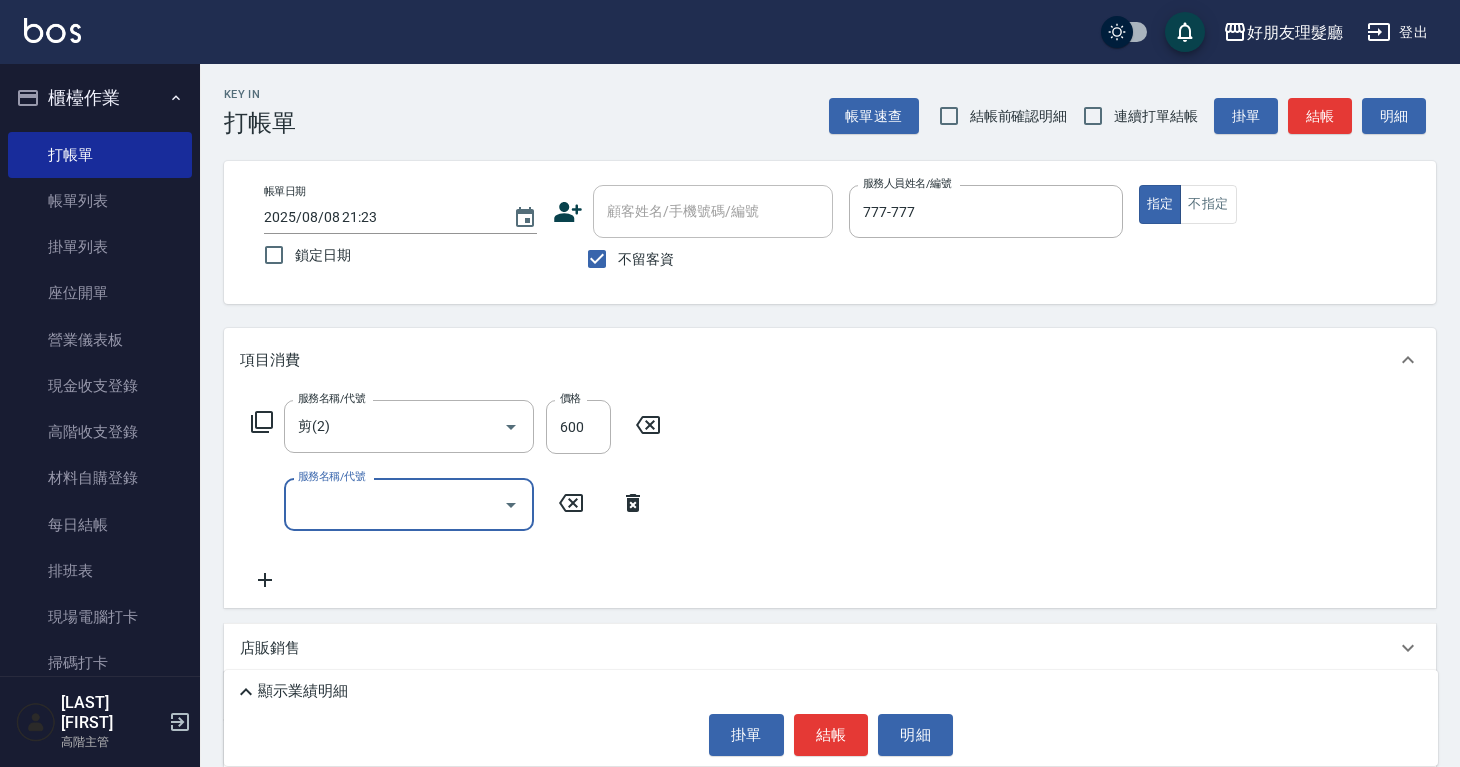 click on "服務名稱/代號" at bounding box center (394, 504) 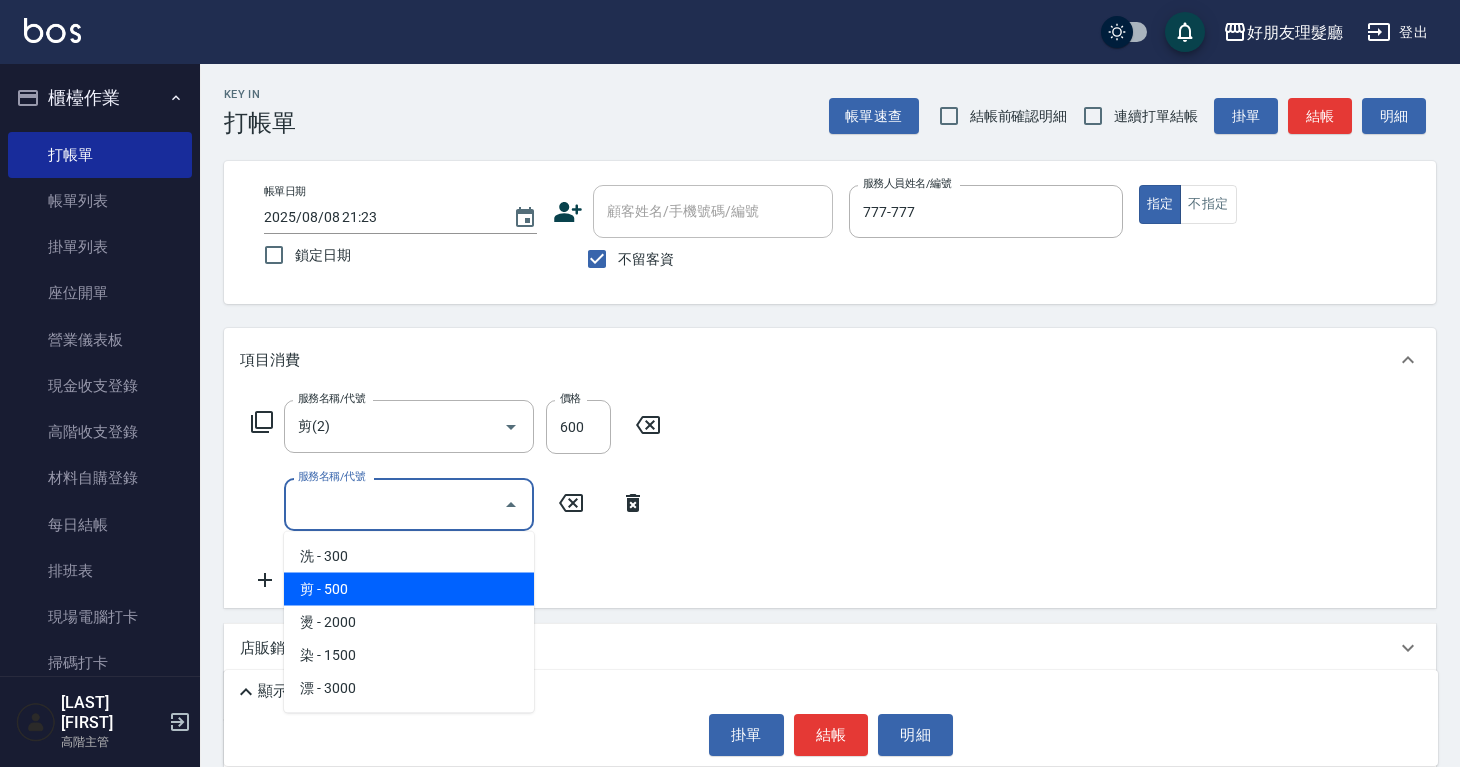 click on "剪 - 500" at bounding box center (409, 589) 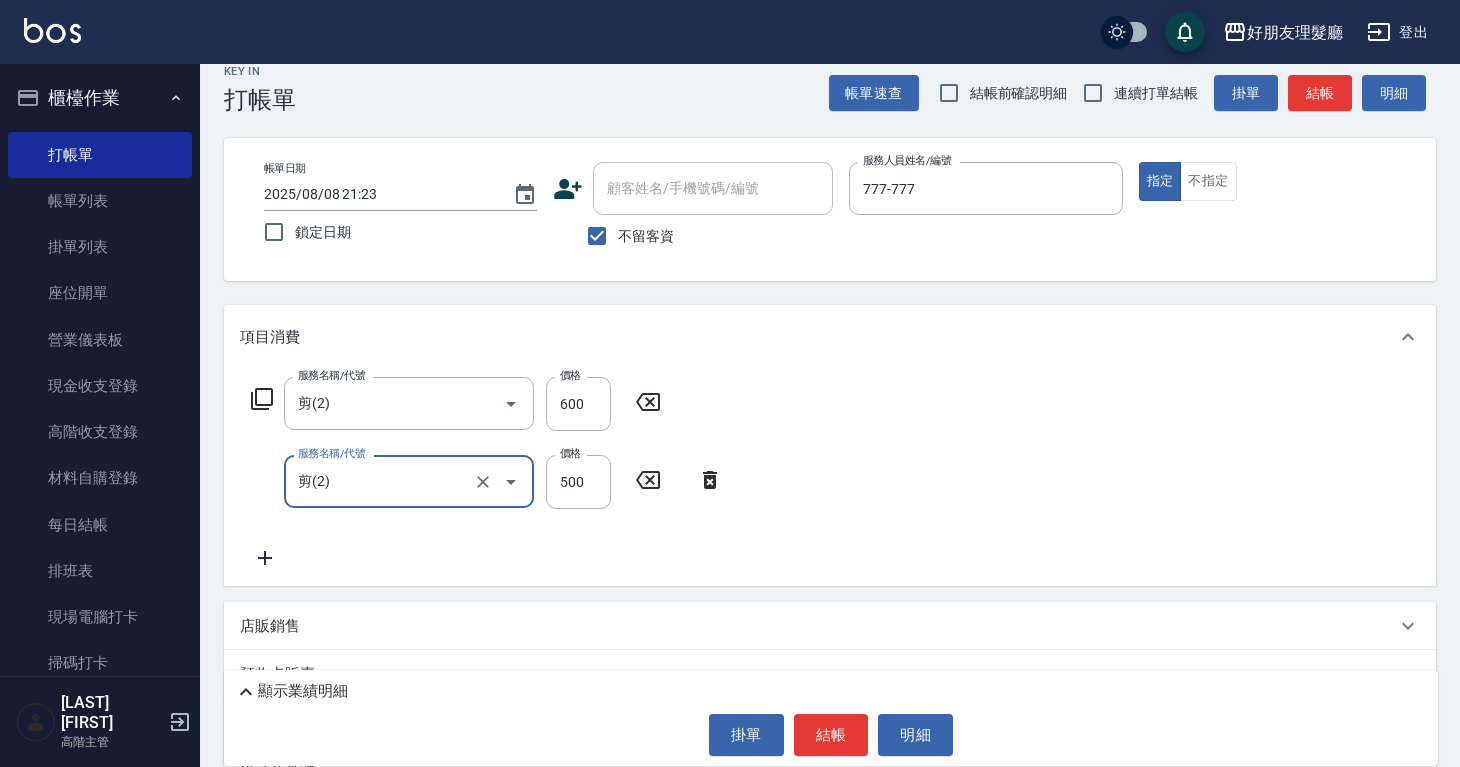 scroll, scrollTop: 26, scrollLeft: 0, axis: vertical 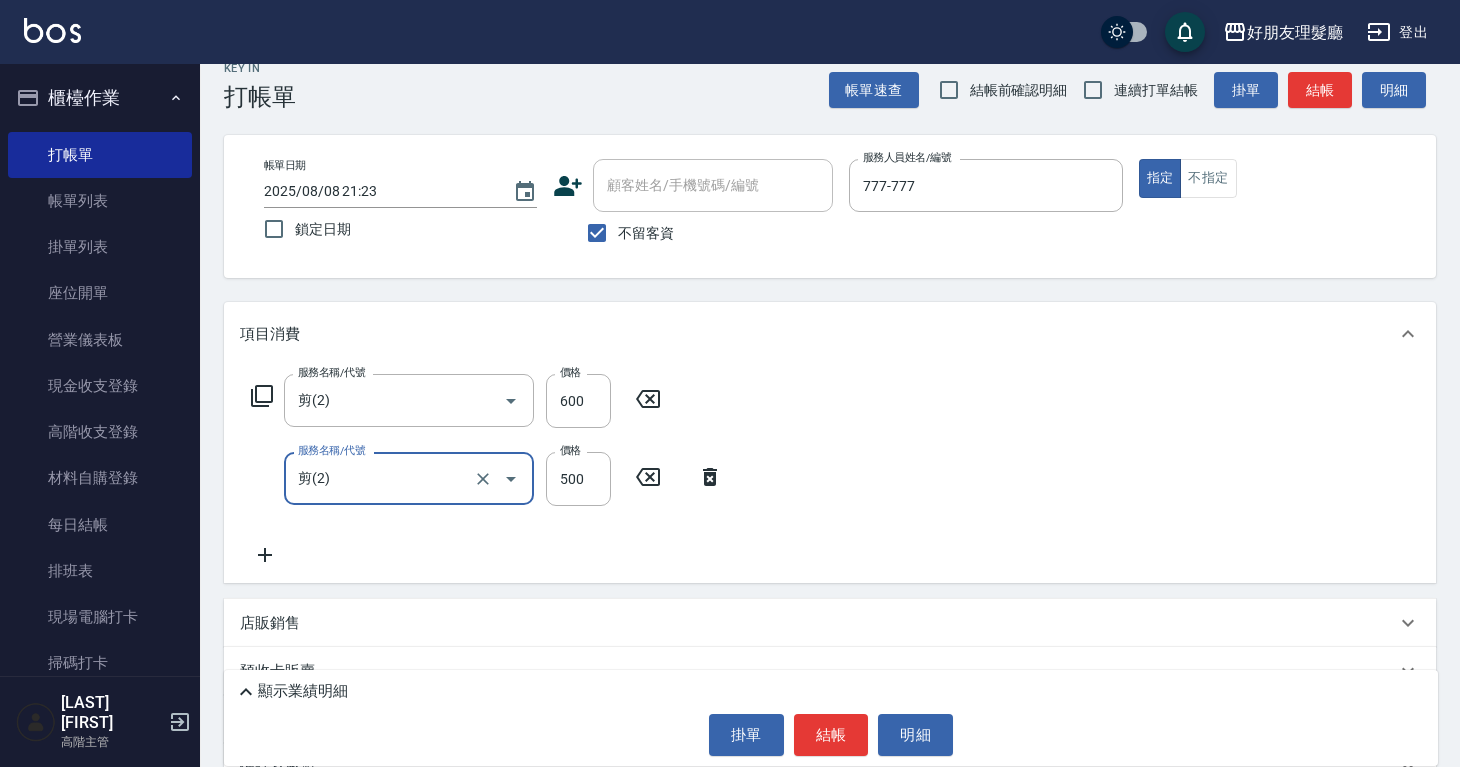 click 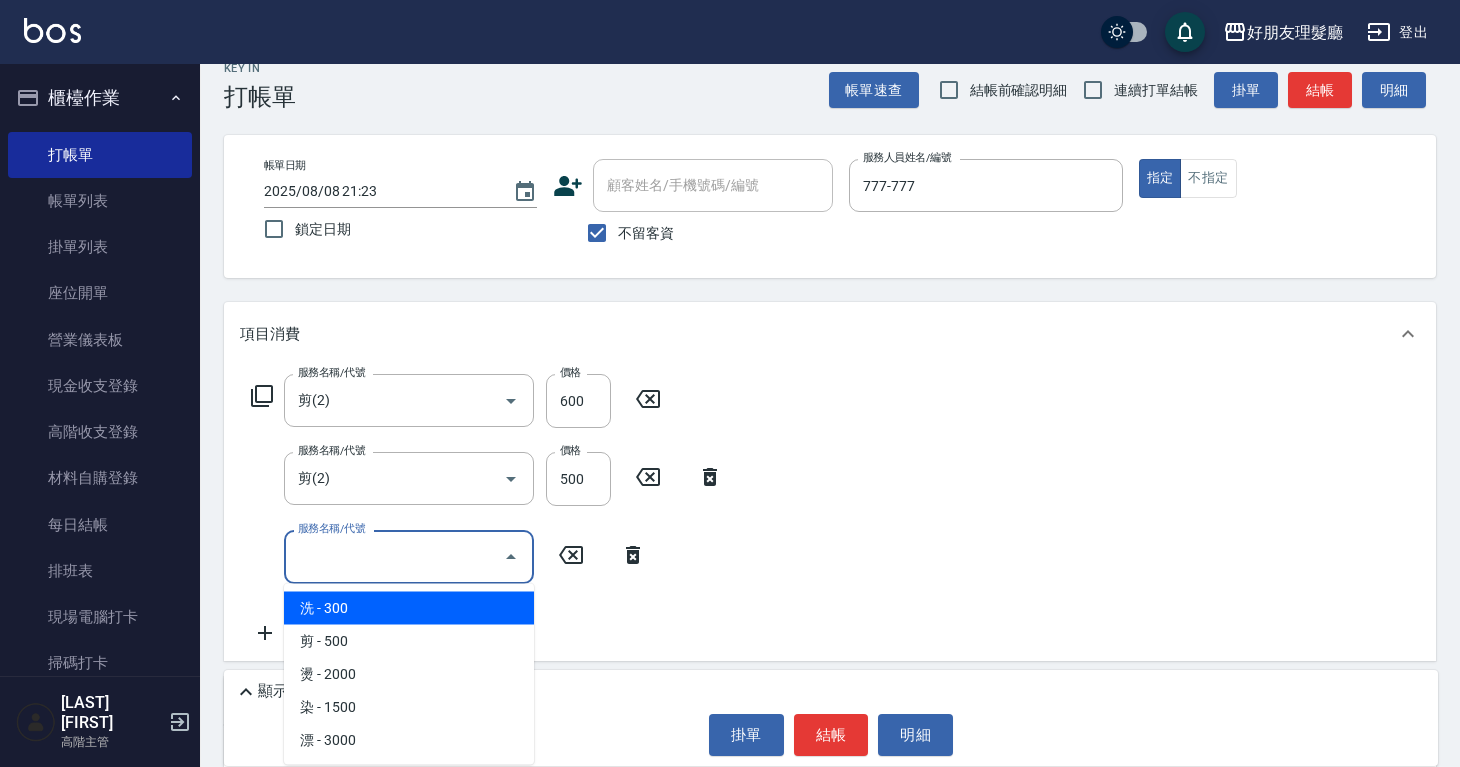 click on "服務名稱/代號" at bounding box center [394, 556] 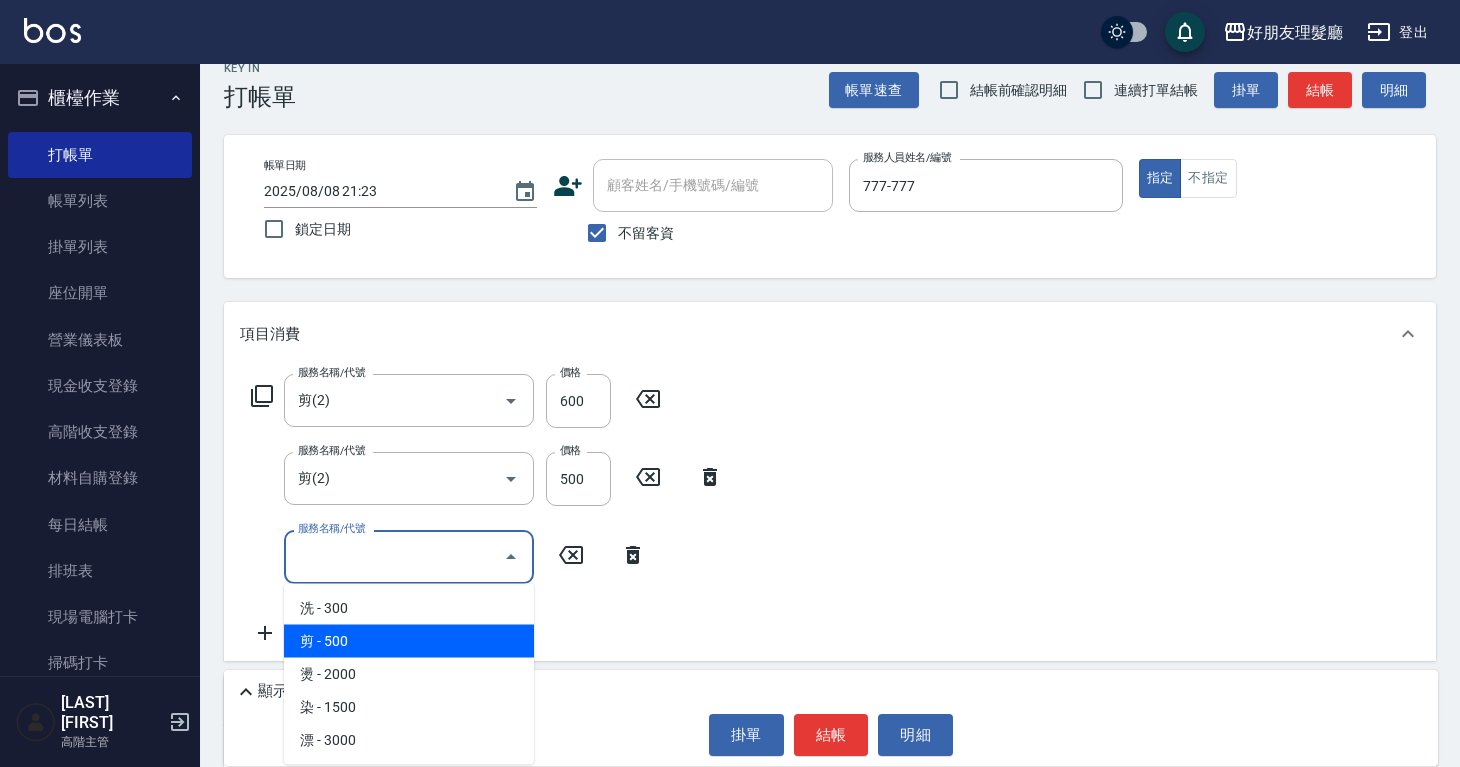 click on "剪 - 500" at bounding box center [409, 641] 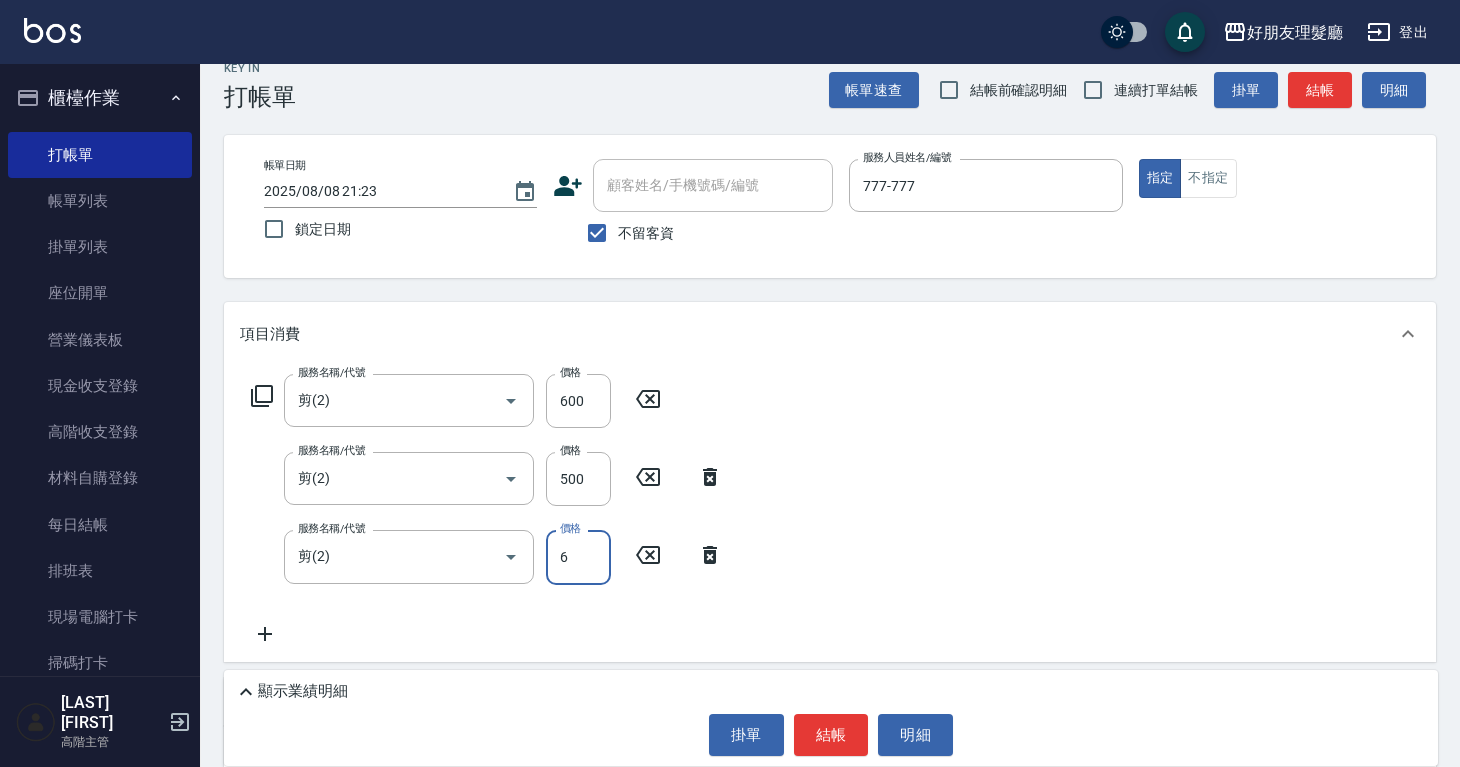 type on "600" 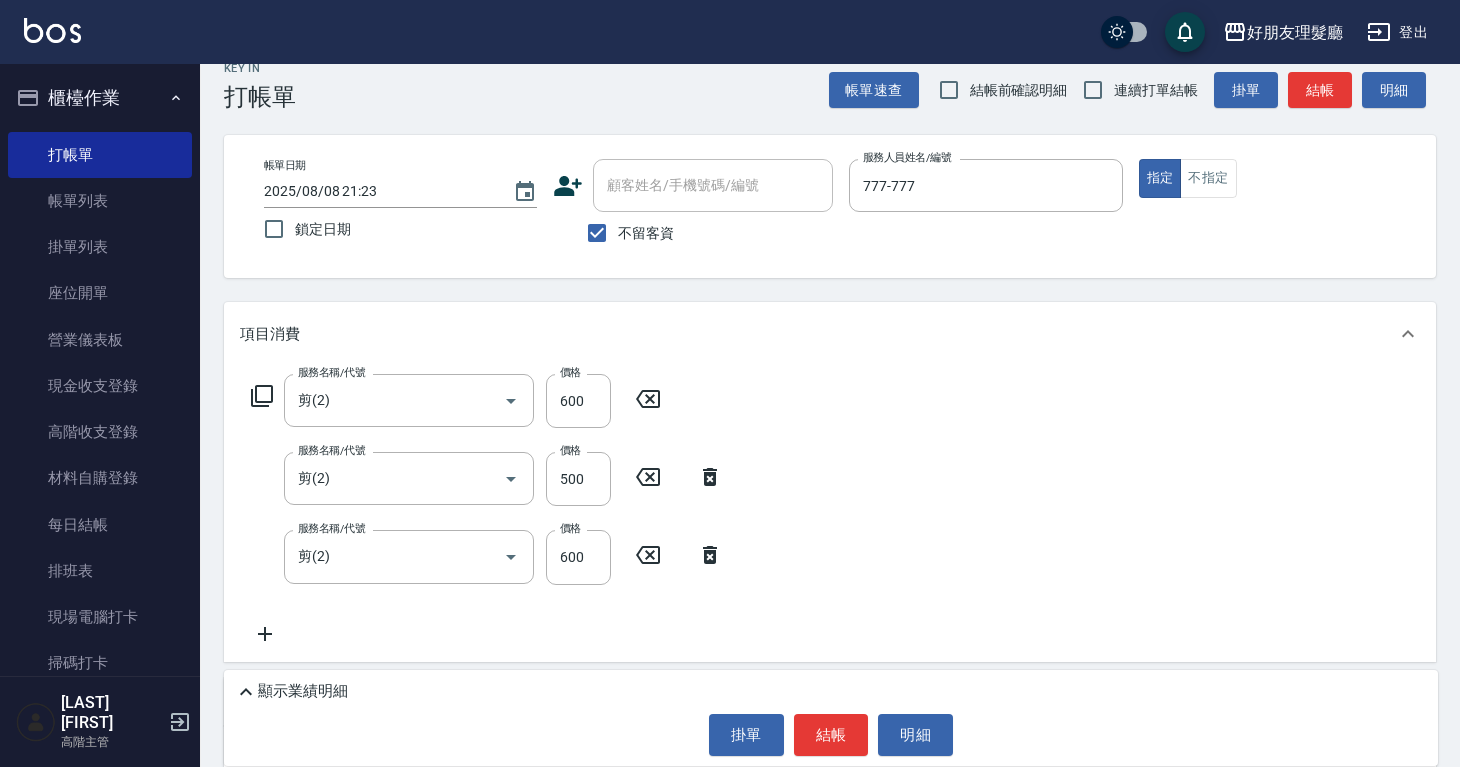 click 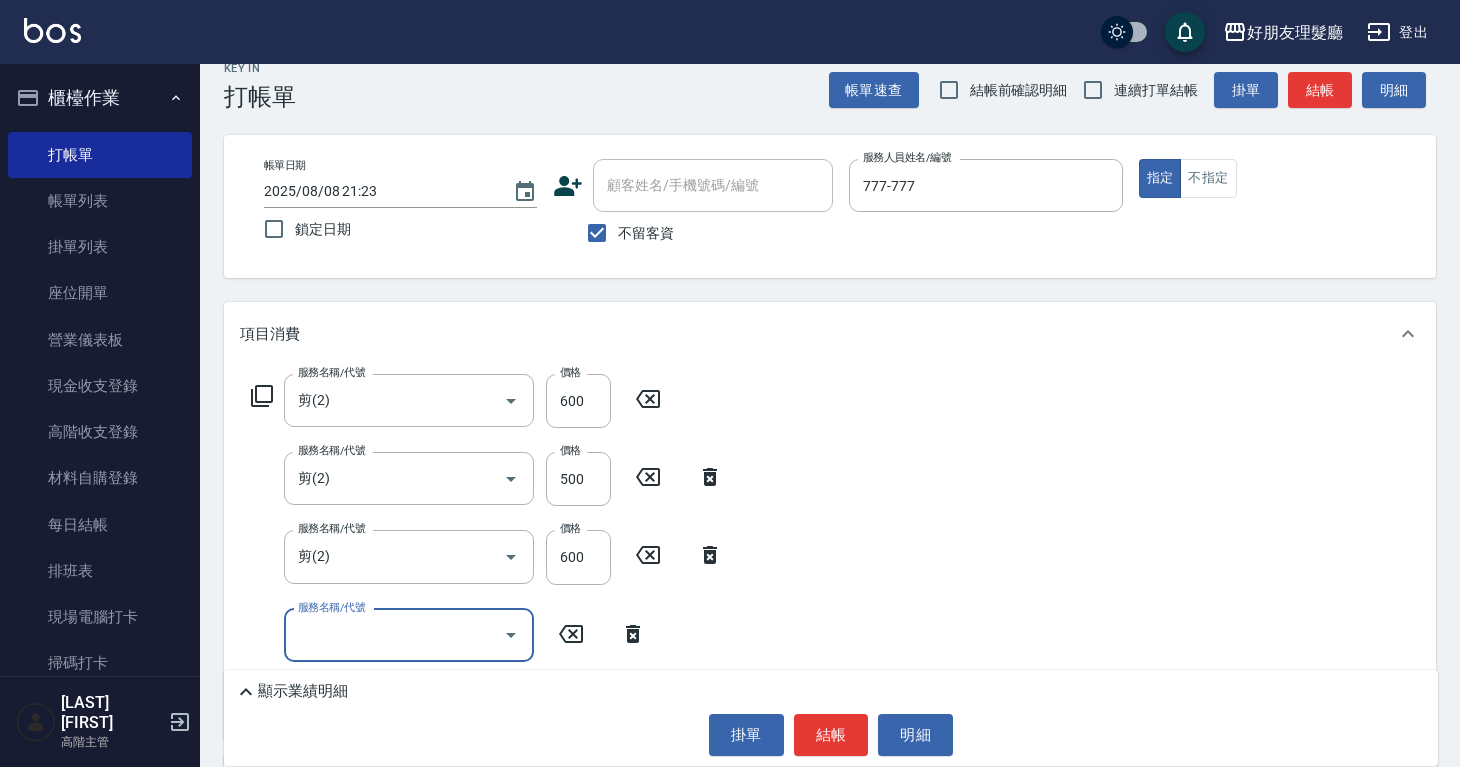 click on "服務名稱/代號" at bounding box center (394, 635) 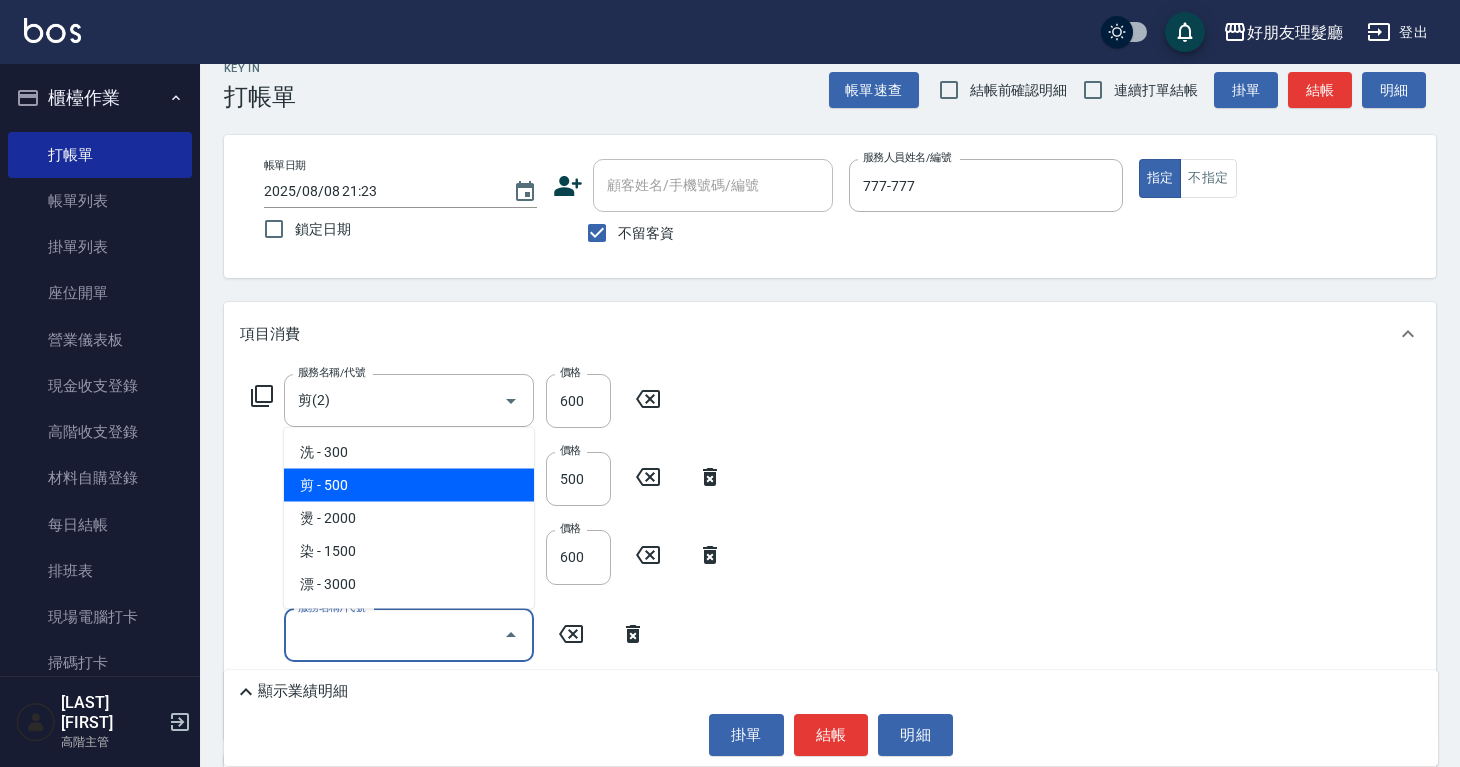 click on "剪 - 500" at bounding box center [409, 485] 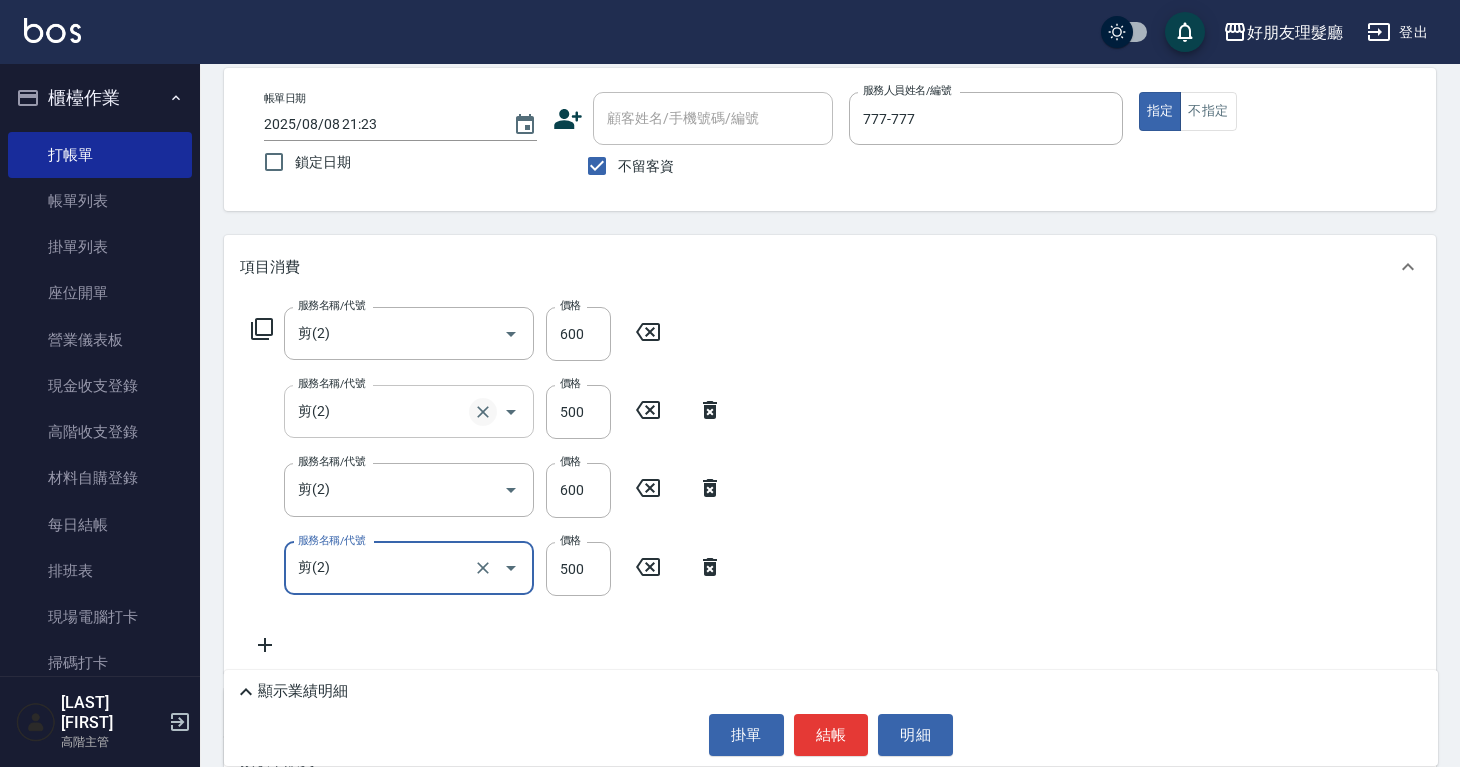 scroll, scrollTop: 102, scrollLeft: 0, axis: vertical 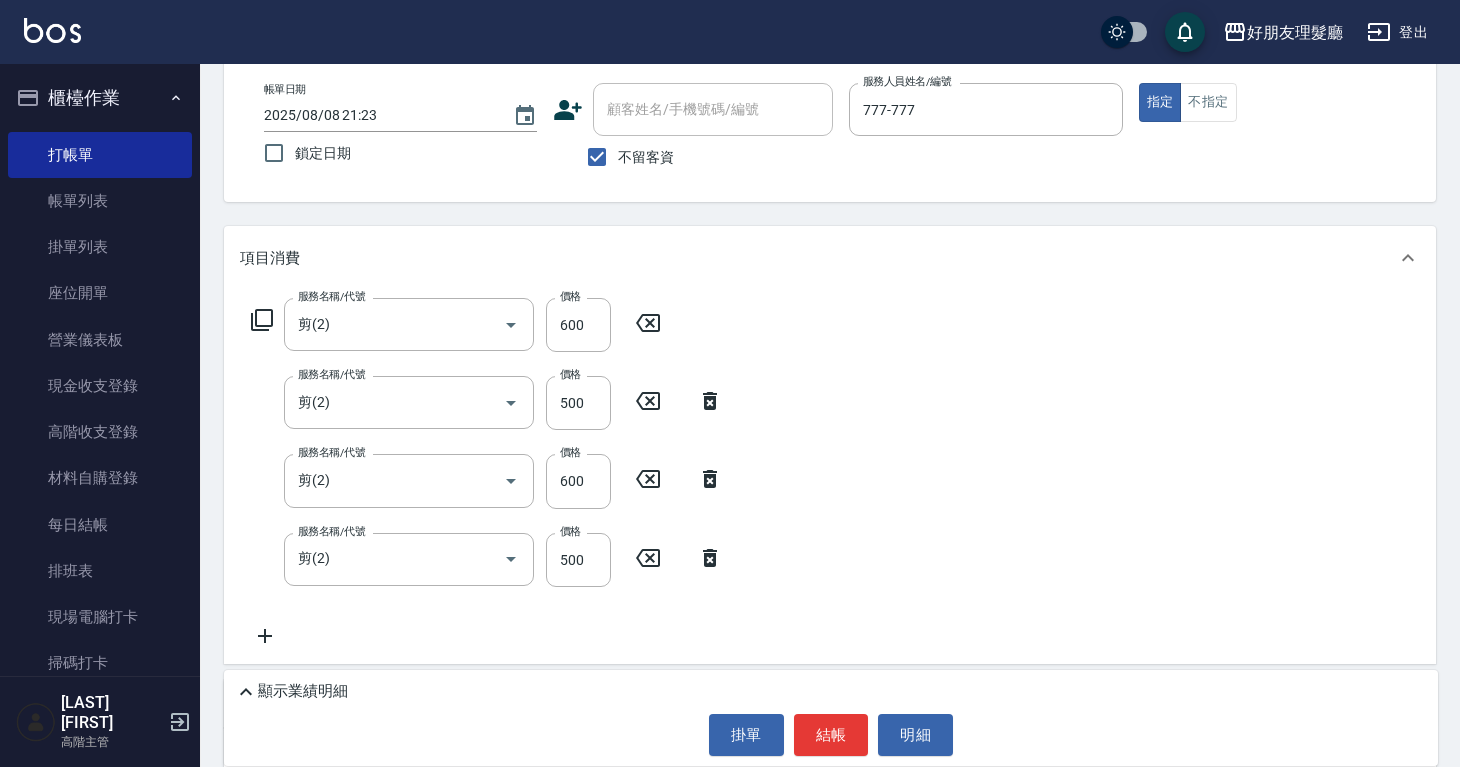 click 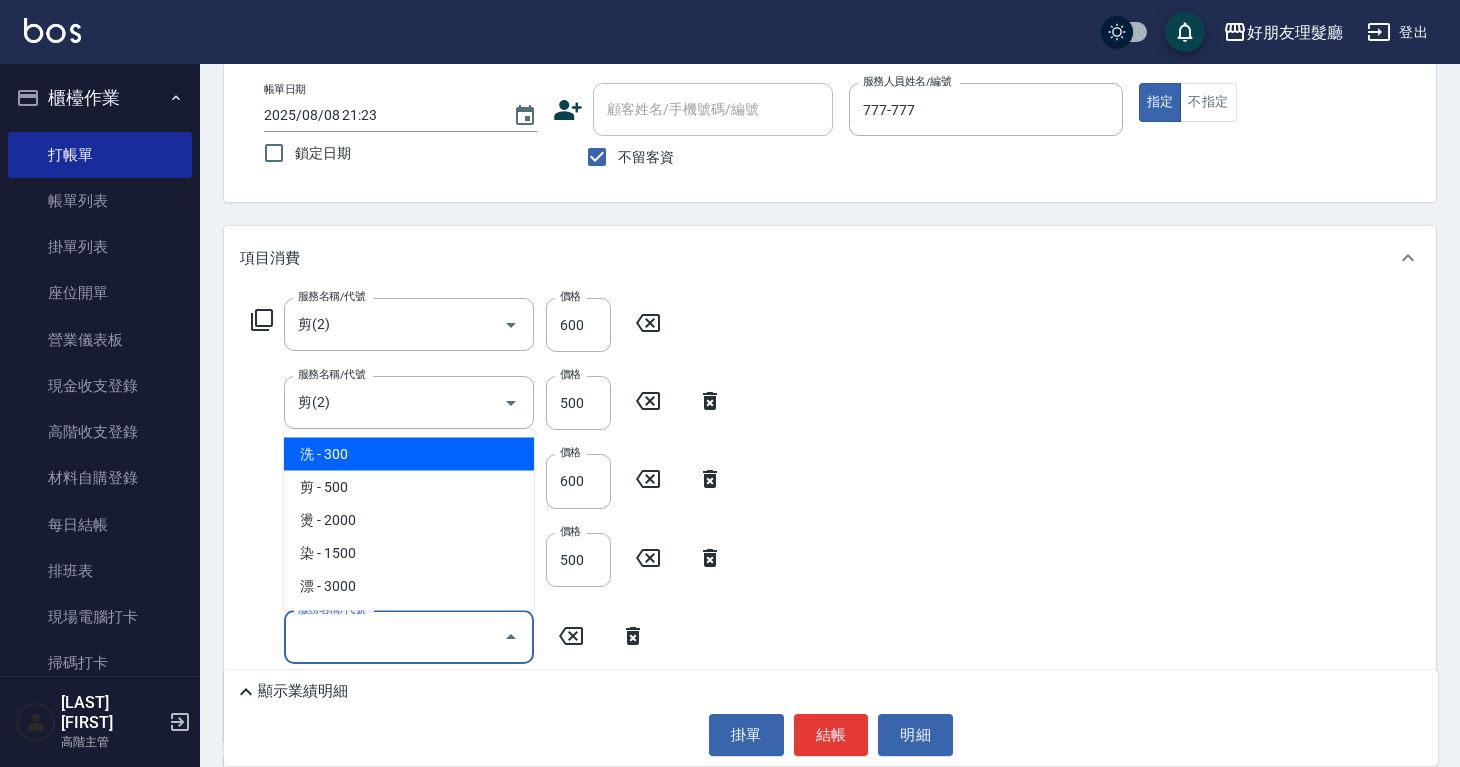 click on "服務名稱/代號" at bounding box center (394, 637) 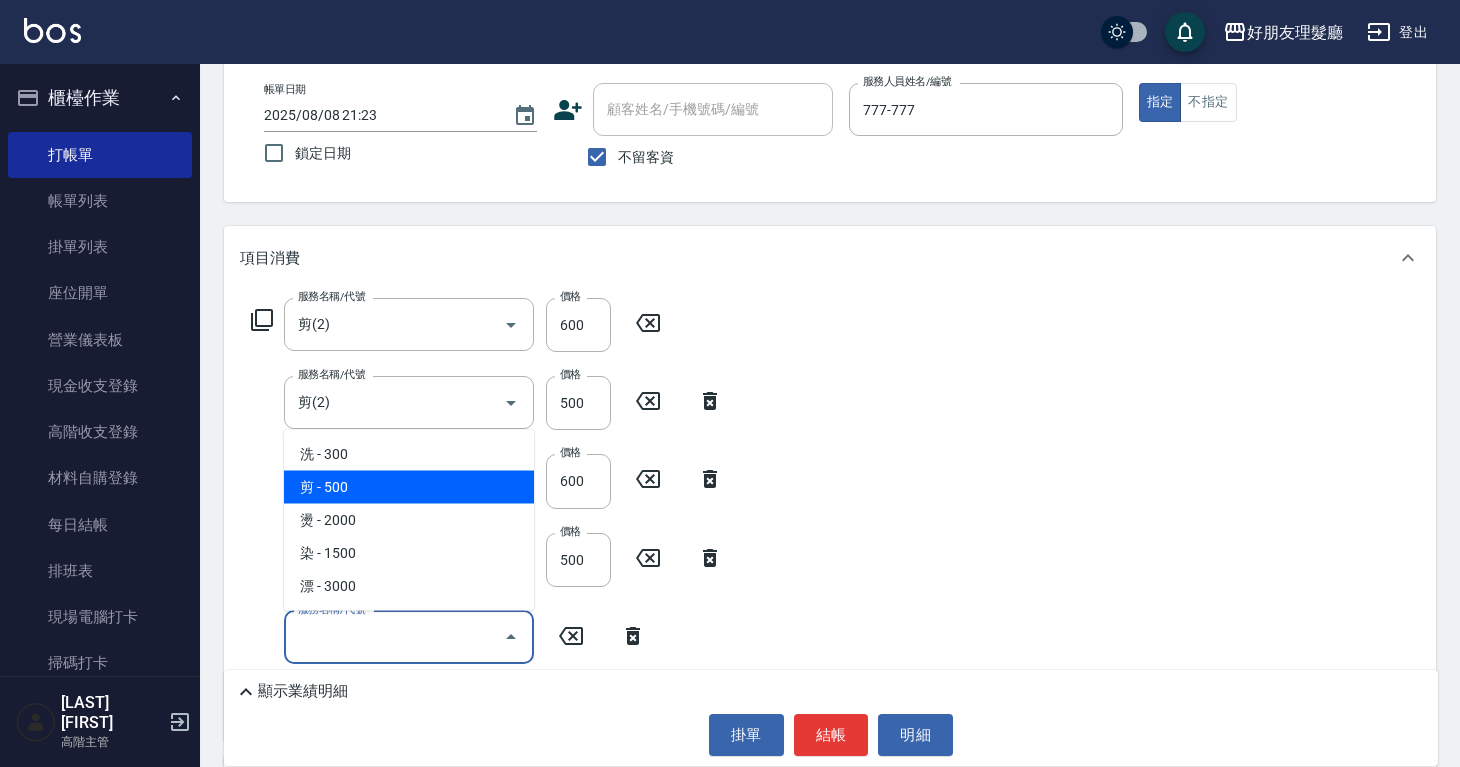 click on "剪 - 500" at bounding box center (409, 487) 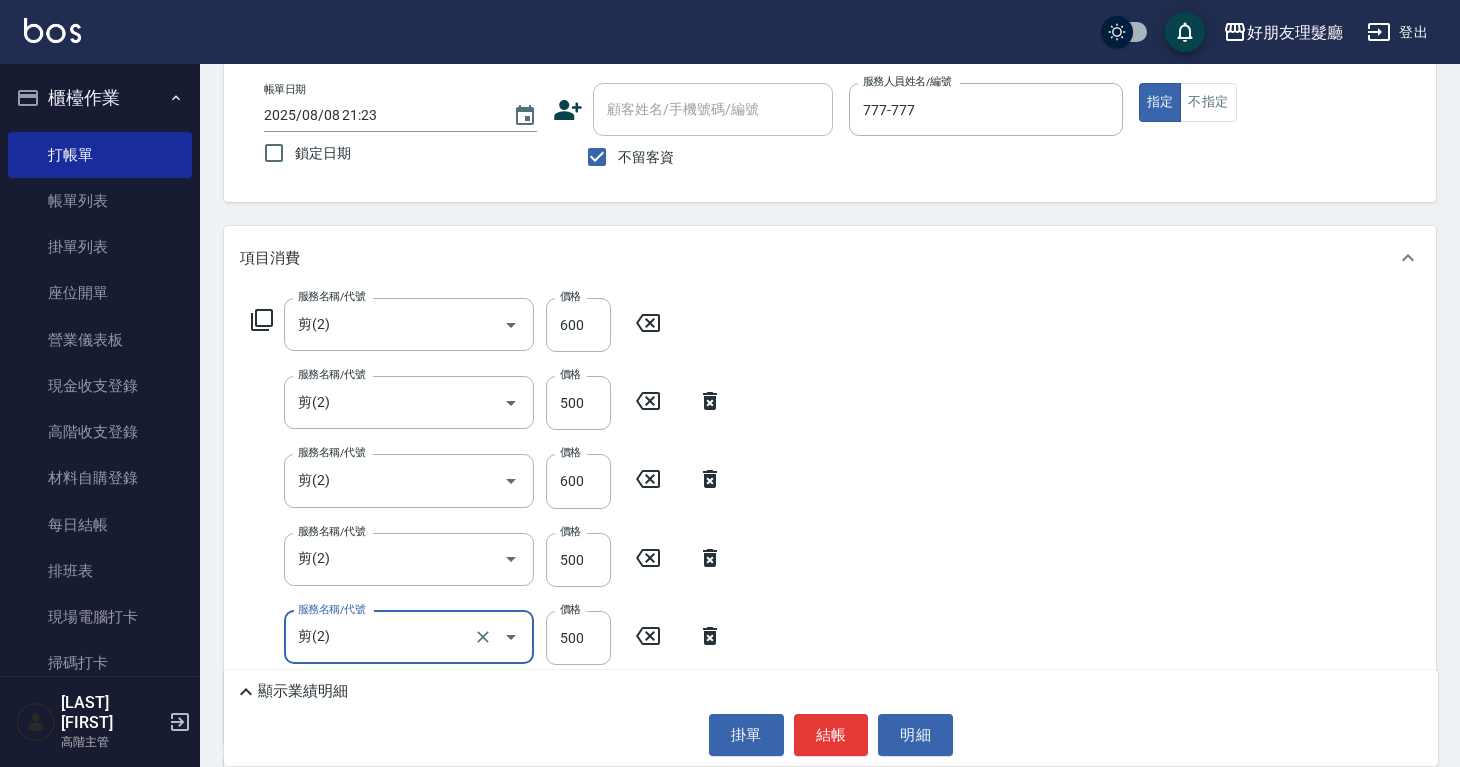 click on "服務名稱/代號 剪(2) 服務名稱/代號 價格 600 價格 服務名稱/代號 剪(2) 服務名稱/代號 價格 500 價格 服務名稱/代號 剪(2) 服務名稱/代號 價格 600 價格 服務名稱/代號 剪(2) 服務名稱/代號 價格 500 價格 服務名稱/代號 剪(2) 服務名稱/代號 價格 500 價格" at bounding box center [830, 516] 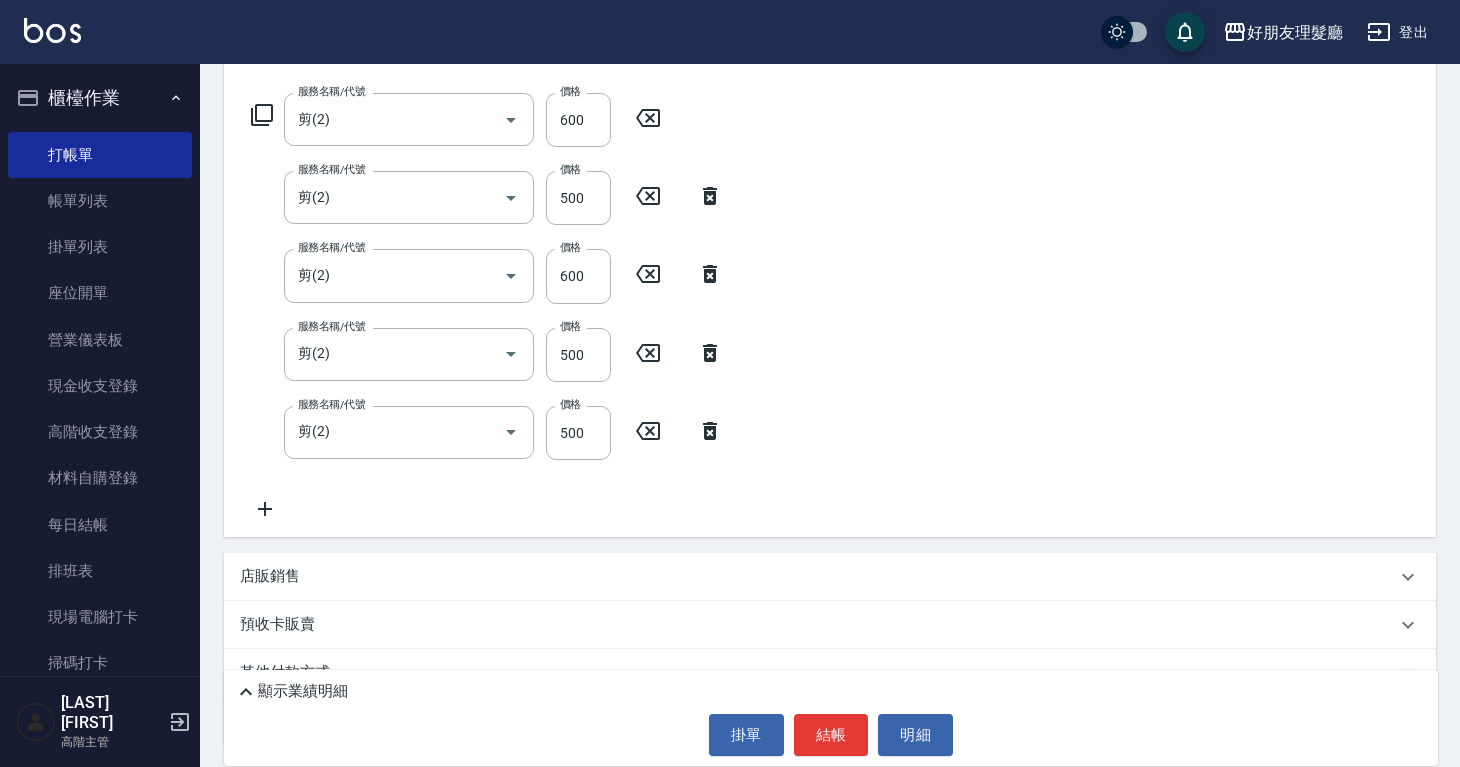 scroll, scrollTop: 302, scrollLeft: 0, axis: vertical 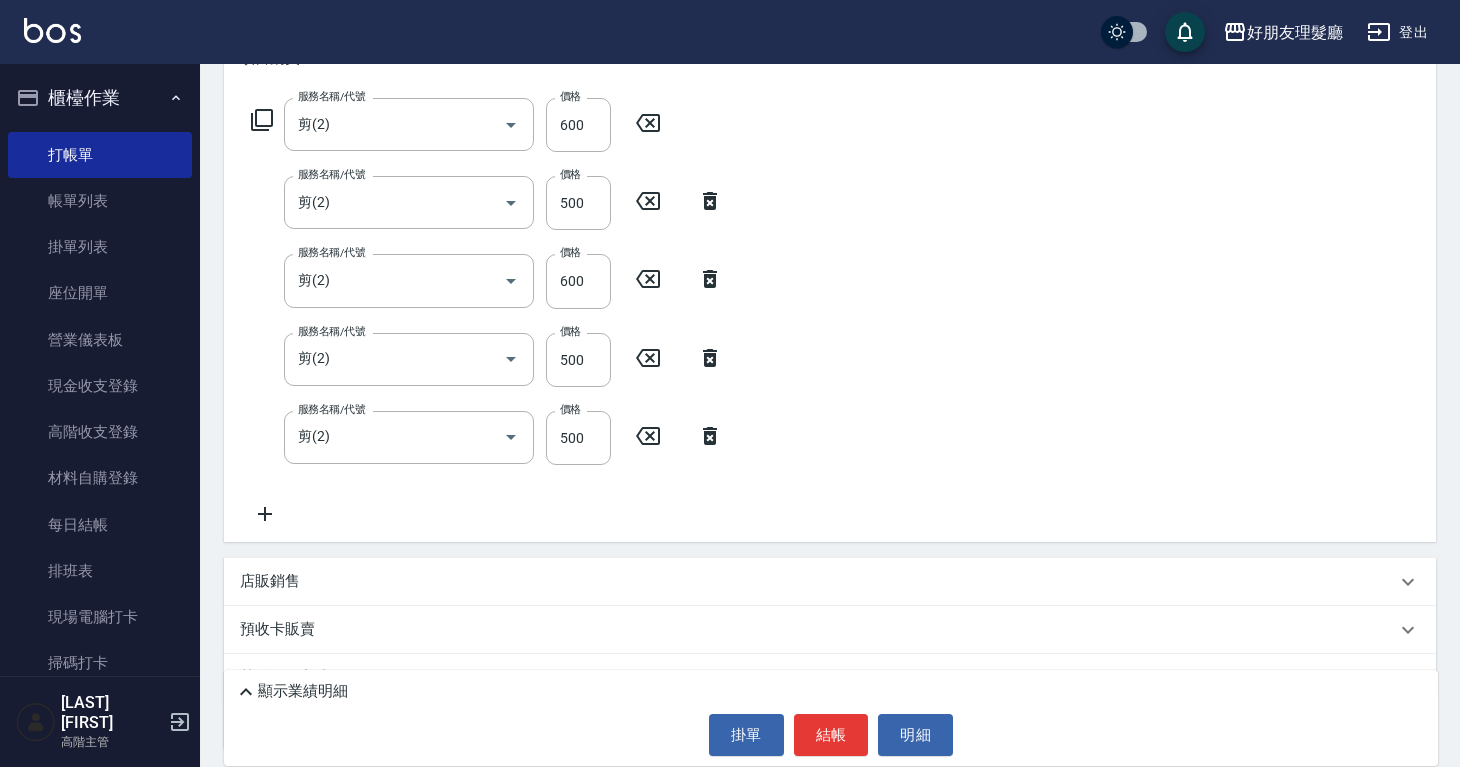 click 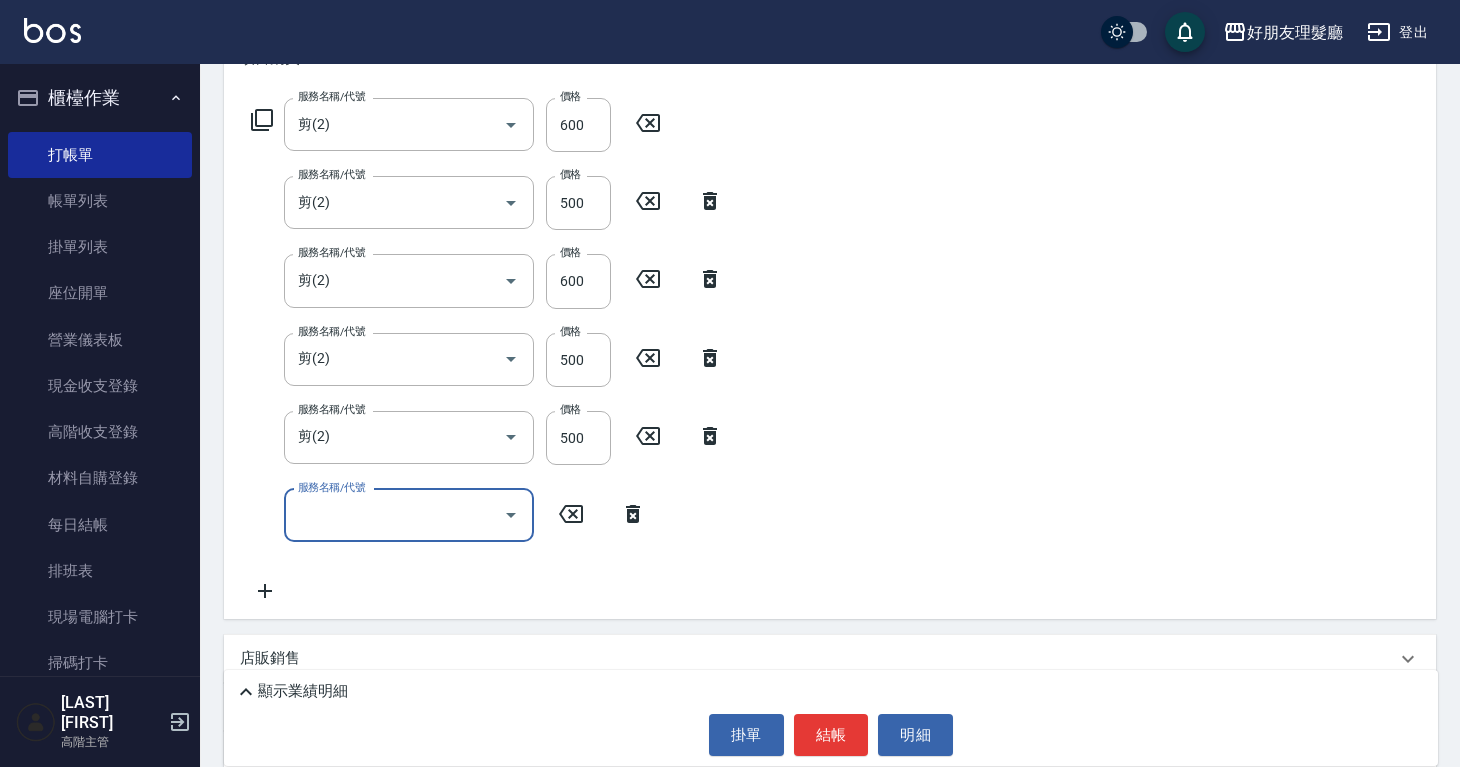 click on "服務名稱/代號" at bounding box center [394, 515] 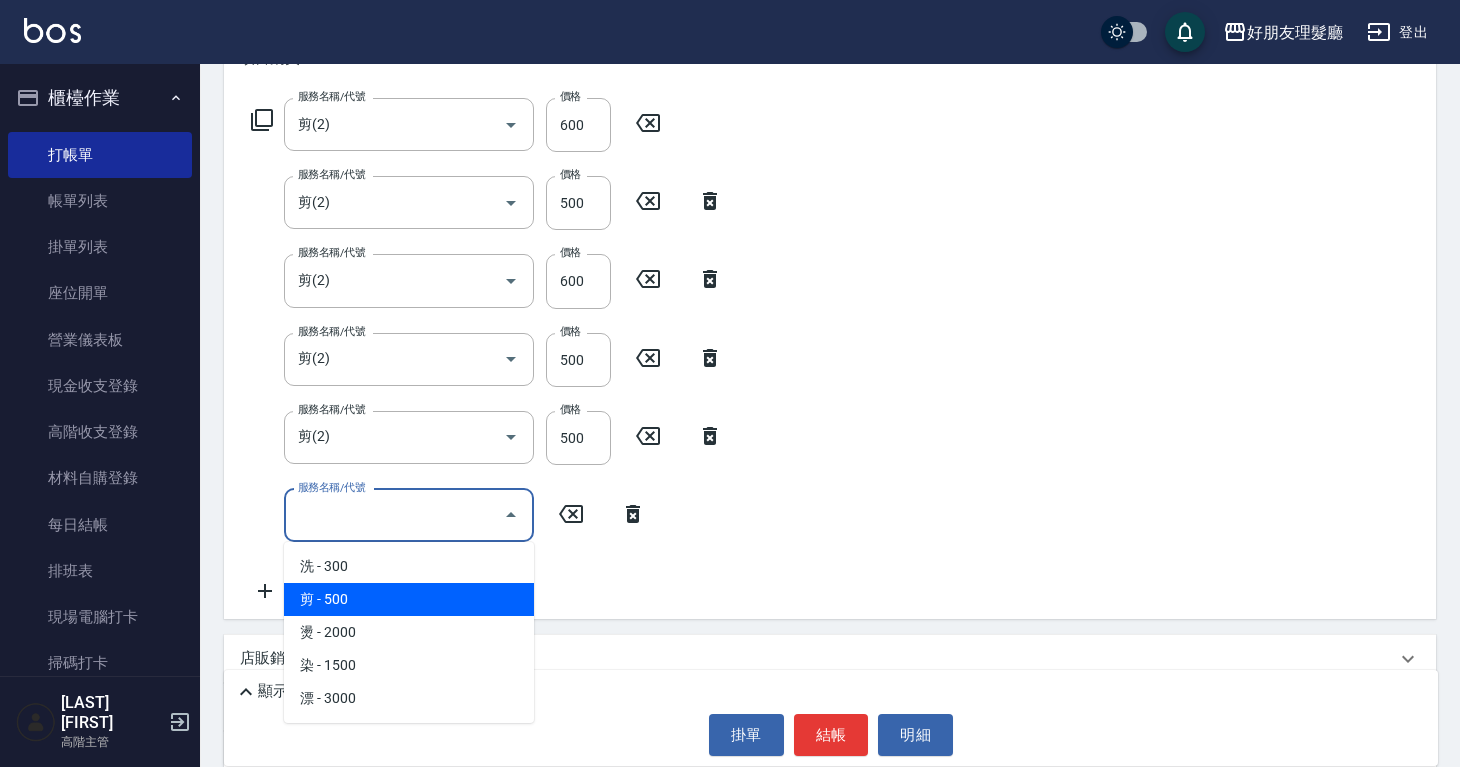 click on "剪 - 500" at bounding box center (409, 599) 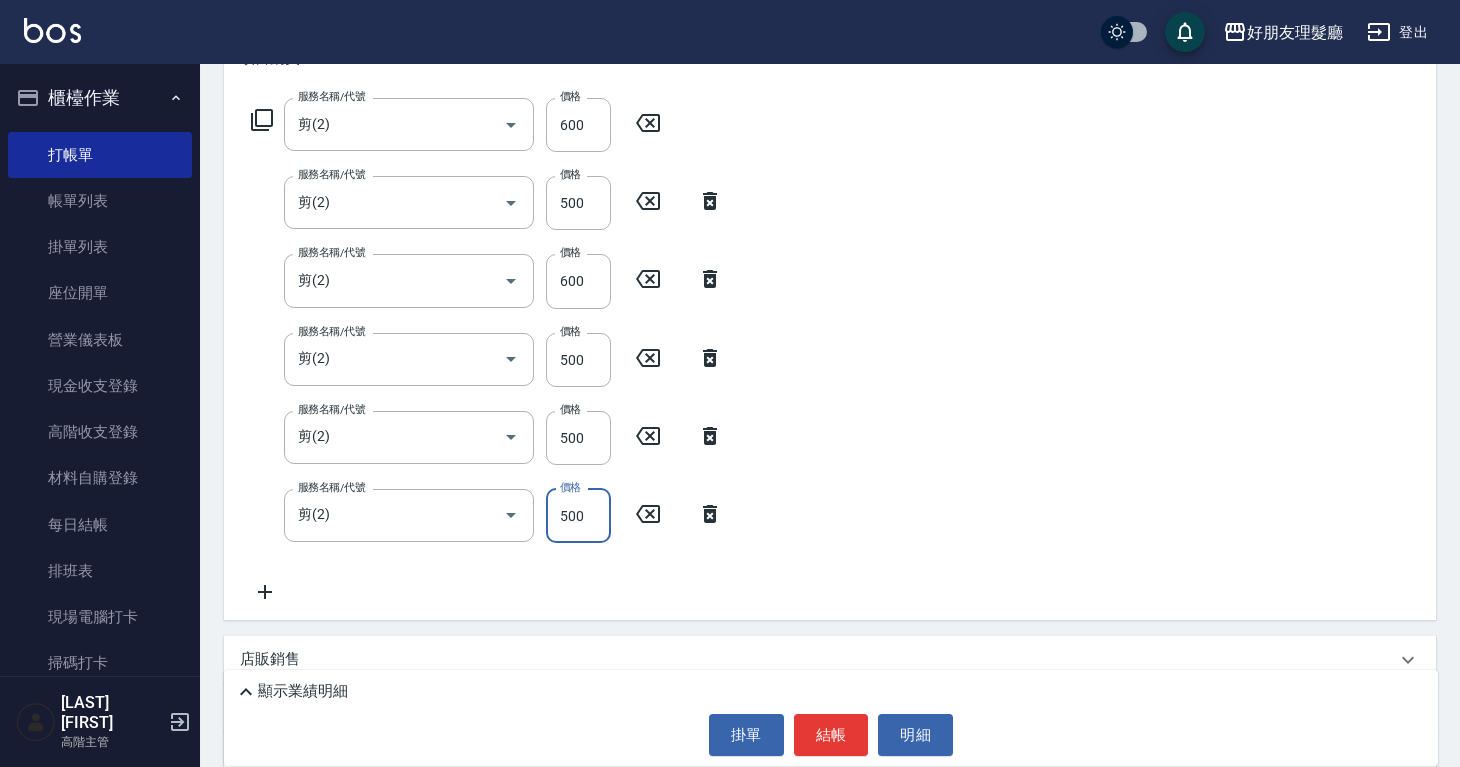 click on "500" at bounding box center (578, 516) 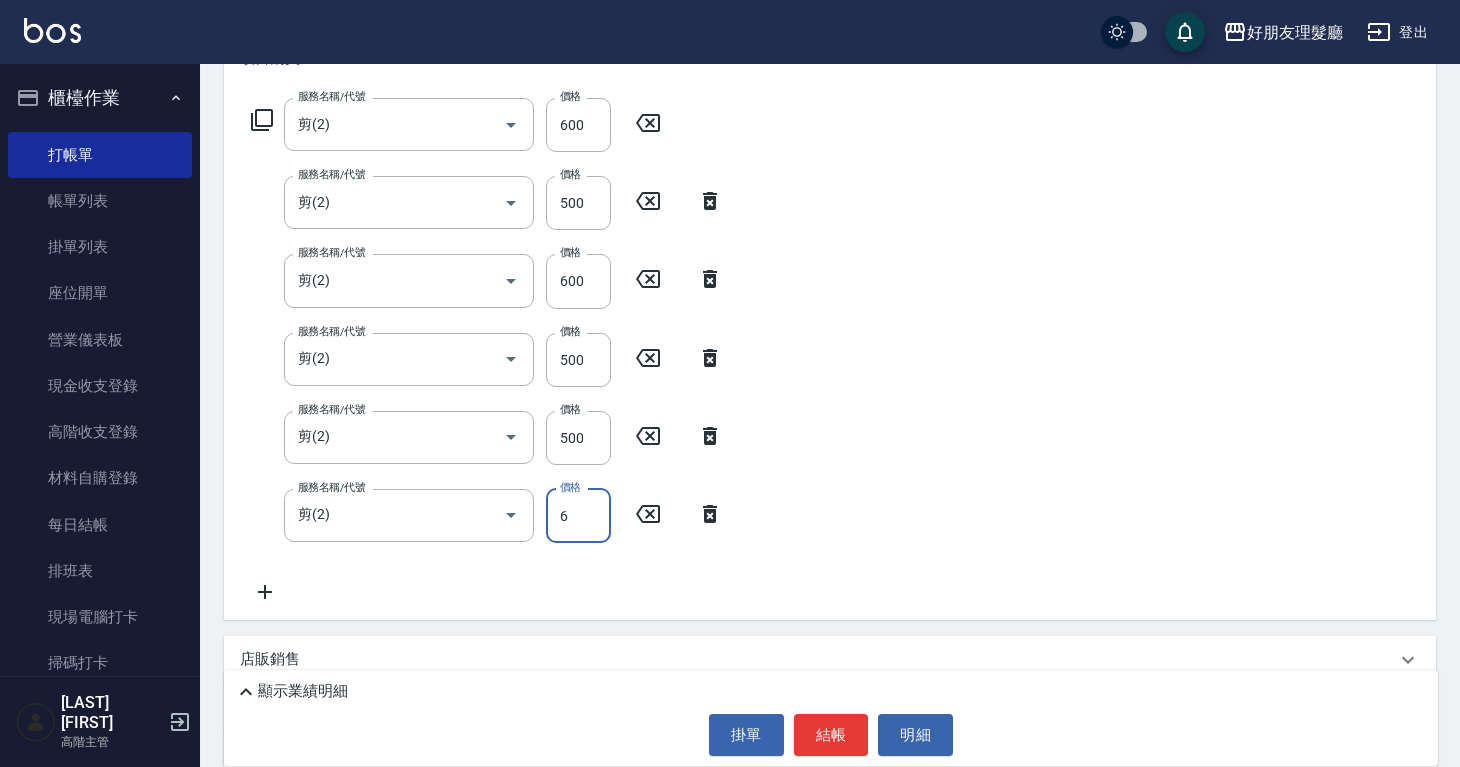 type on "600" 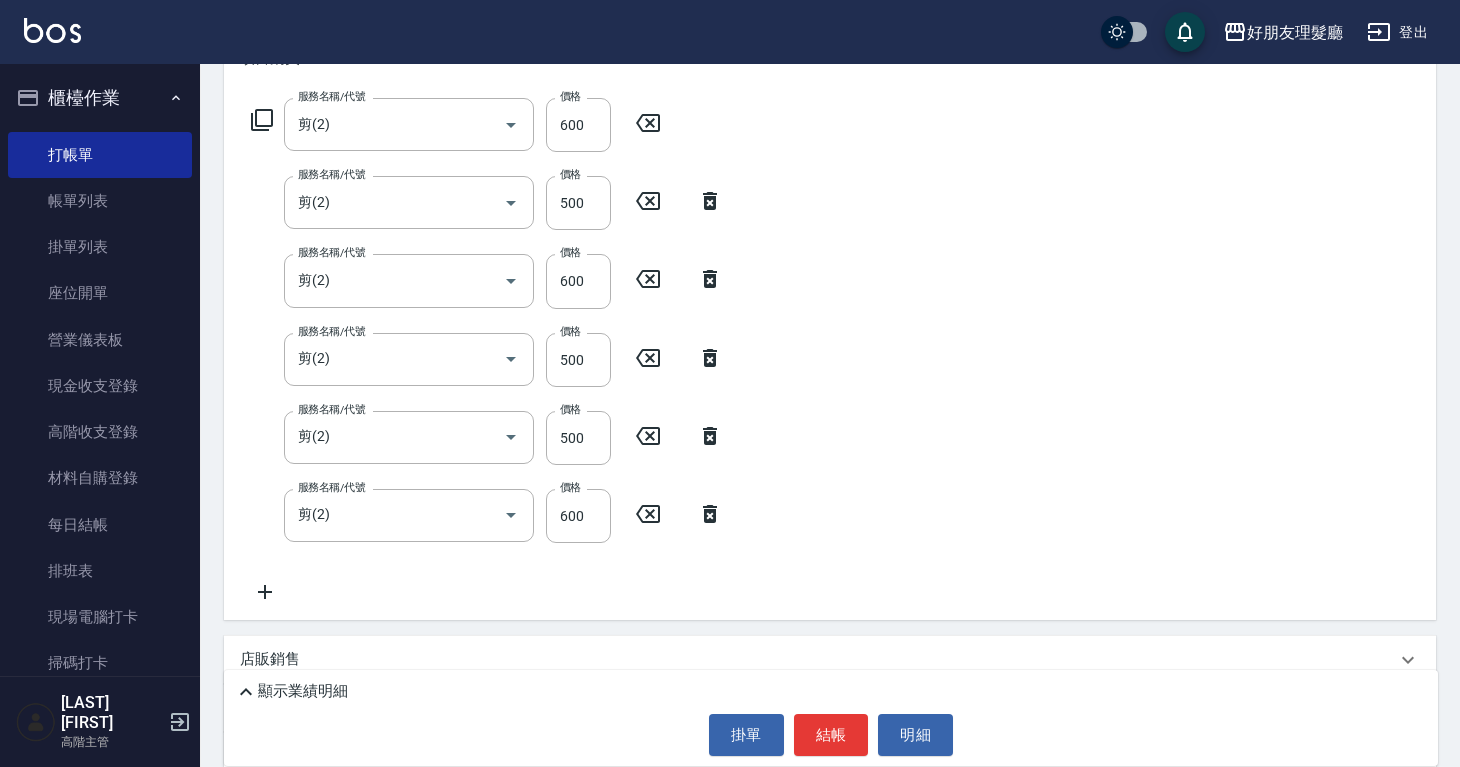 click 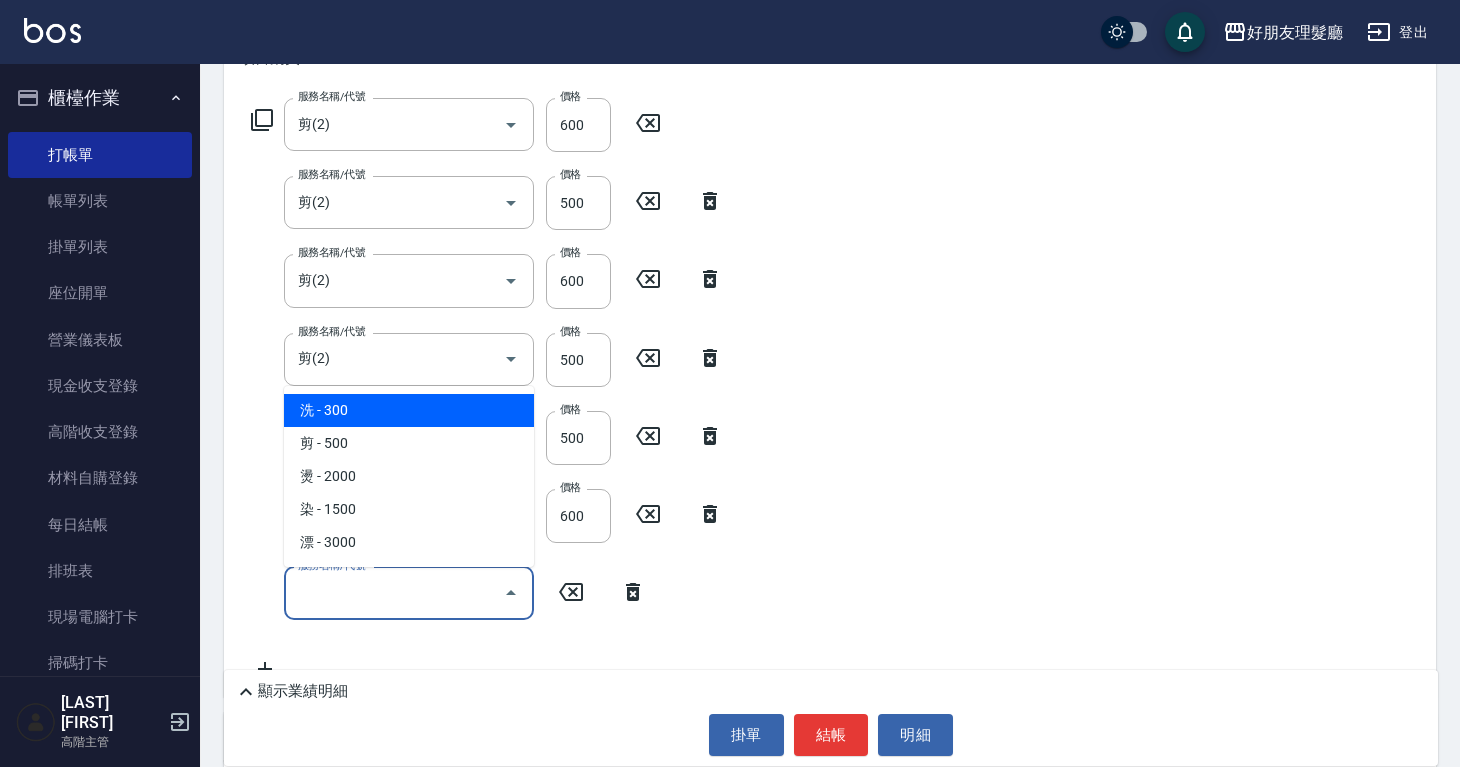 click on "服務名稱/代號" at bounding box center (394, 593) 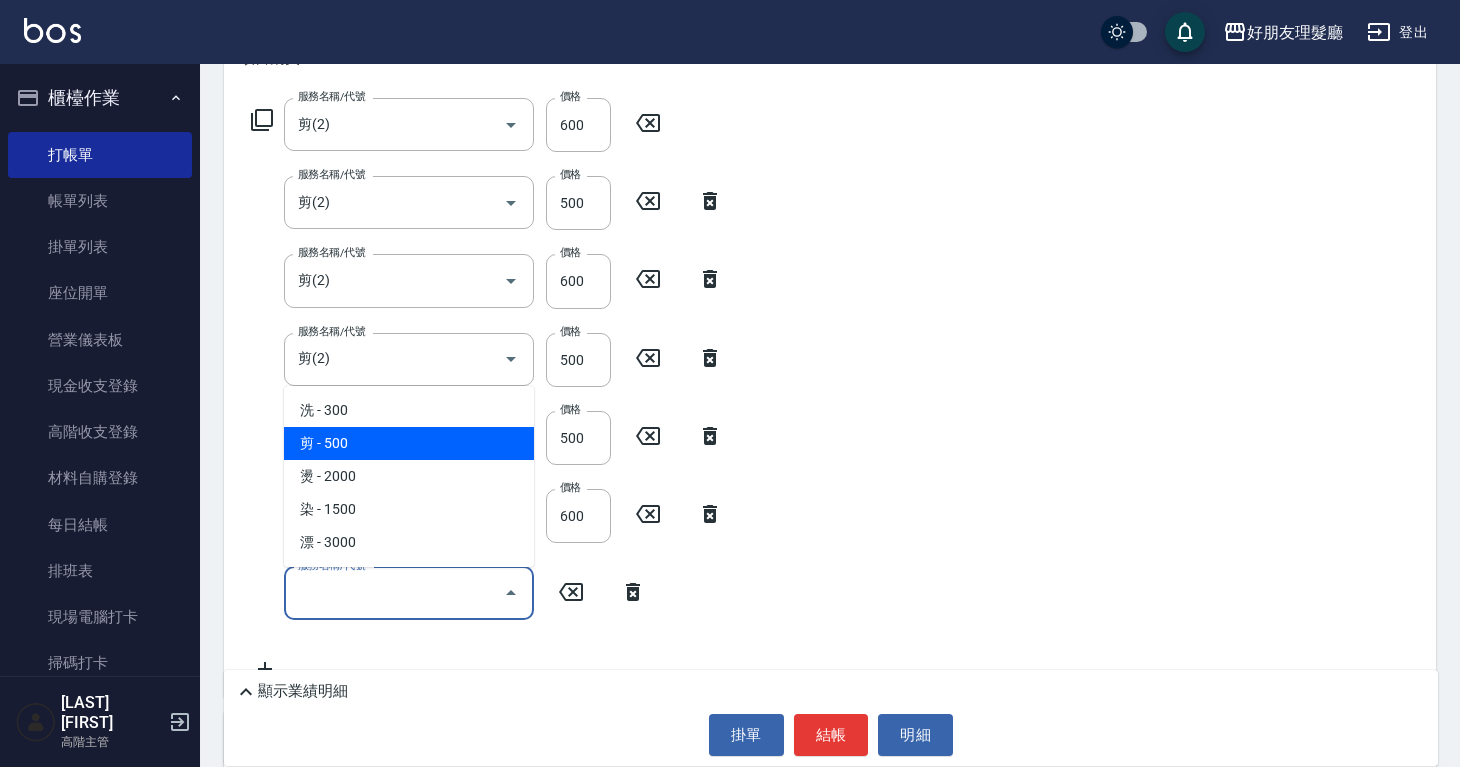 click on "剪 - 500" at bounding box center [409, 443] 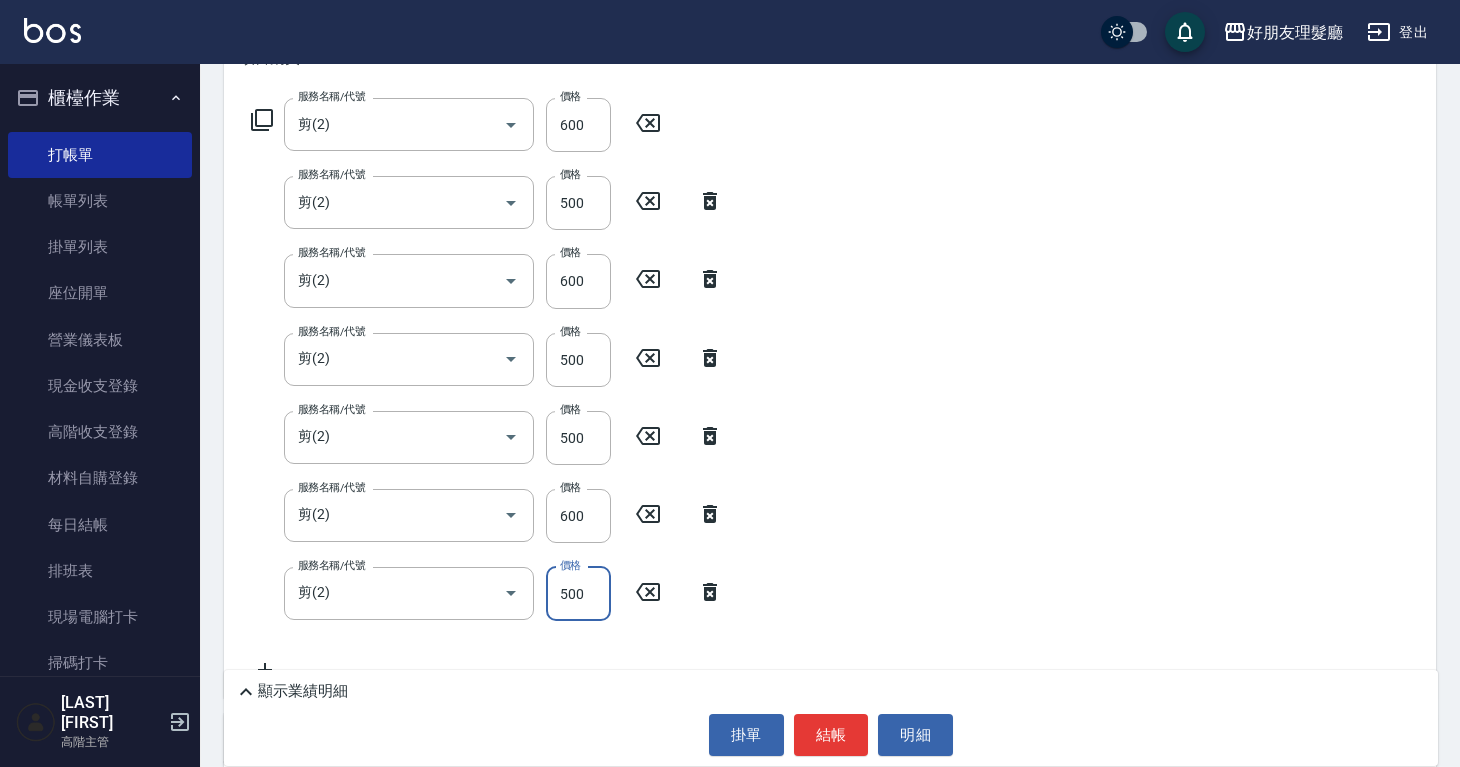 click on "500" at bounding box center (578, 594) 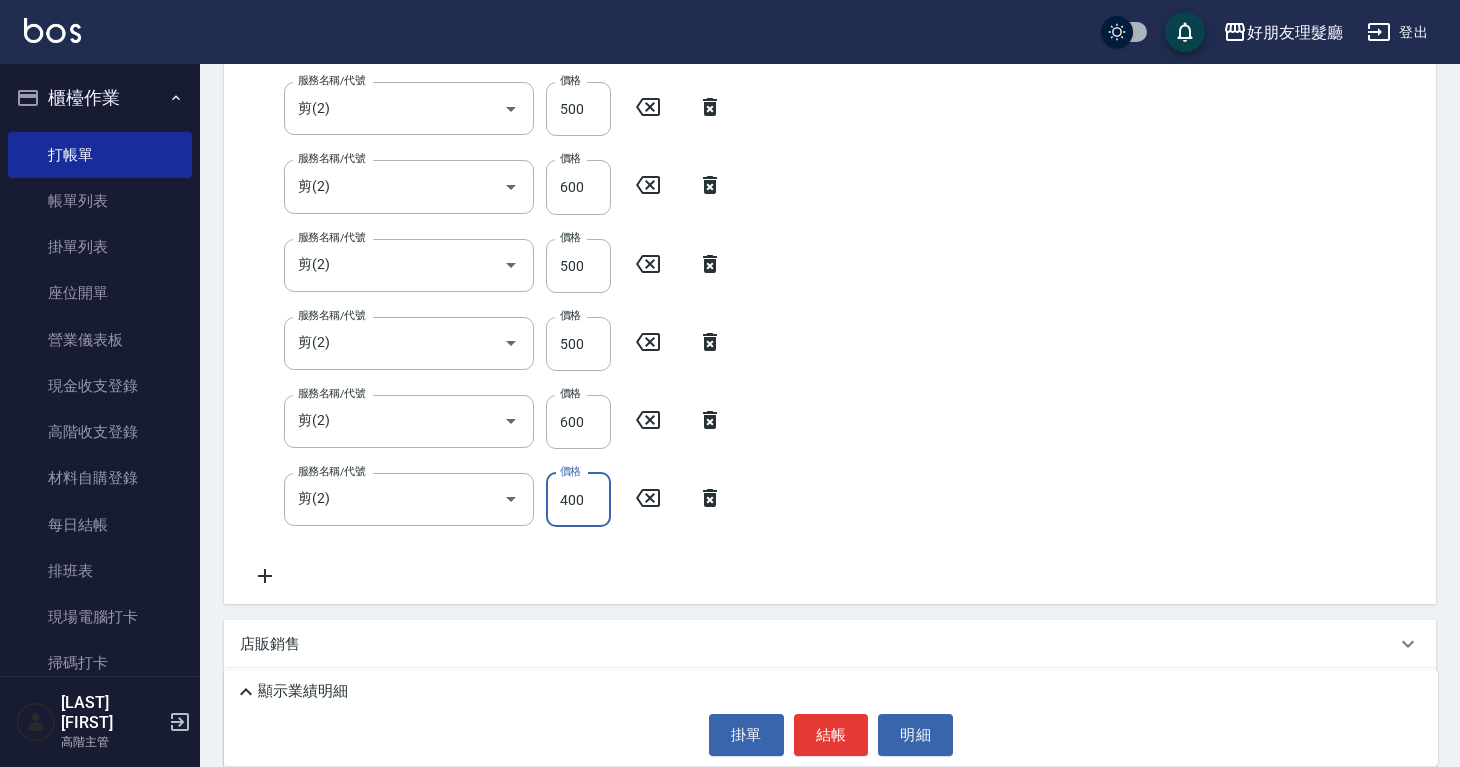 scroll, scrollTop: 399, scrollLeft: 0, axis: vertical 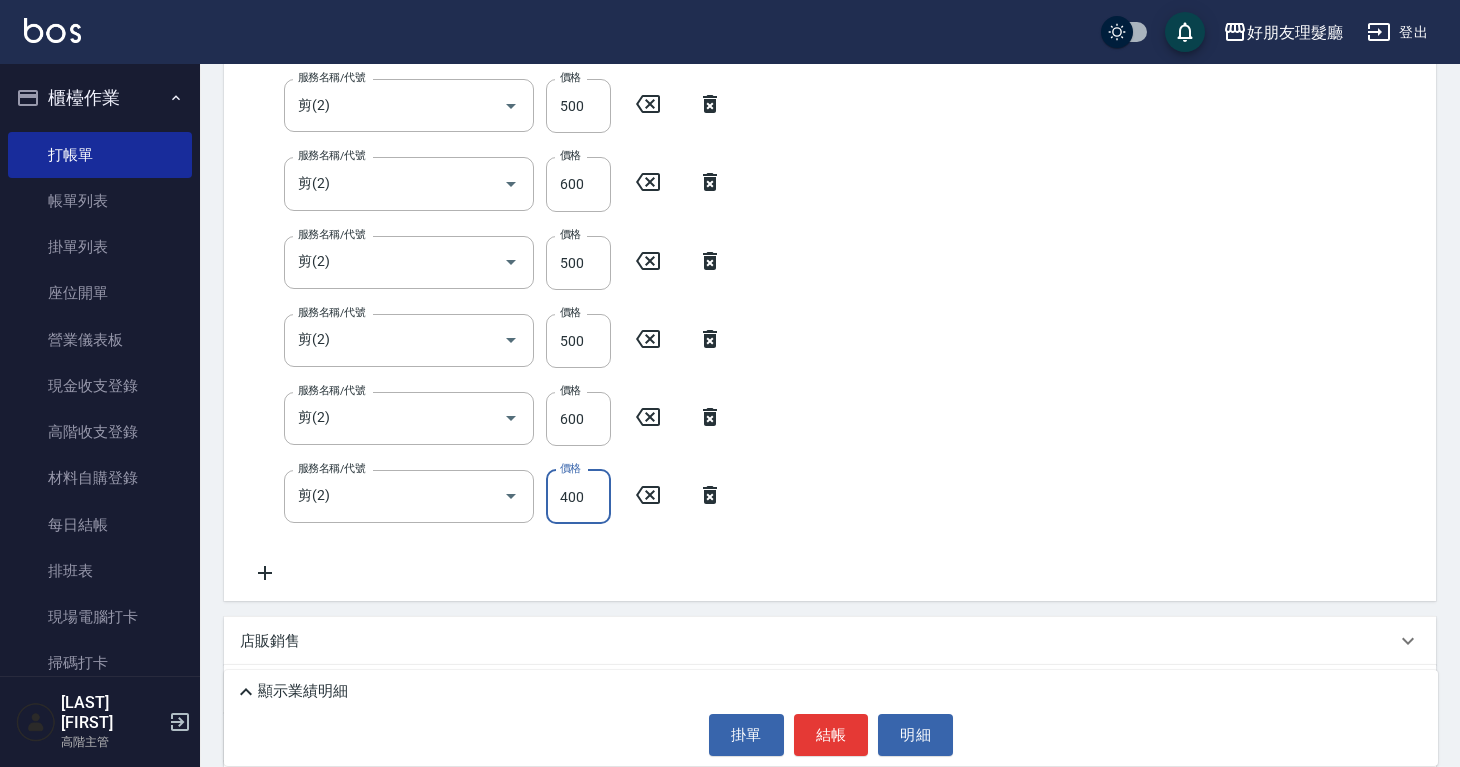type on "400" 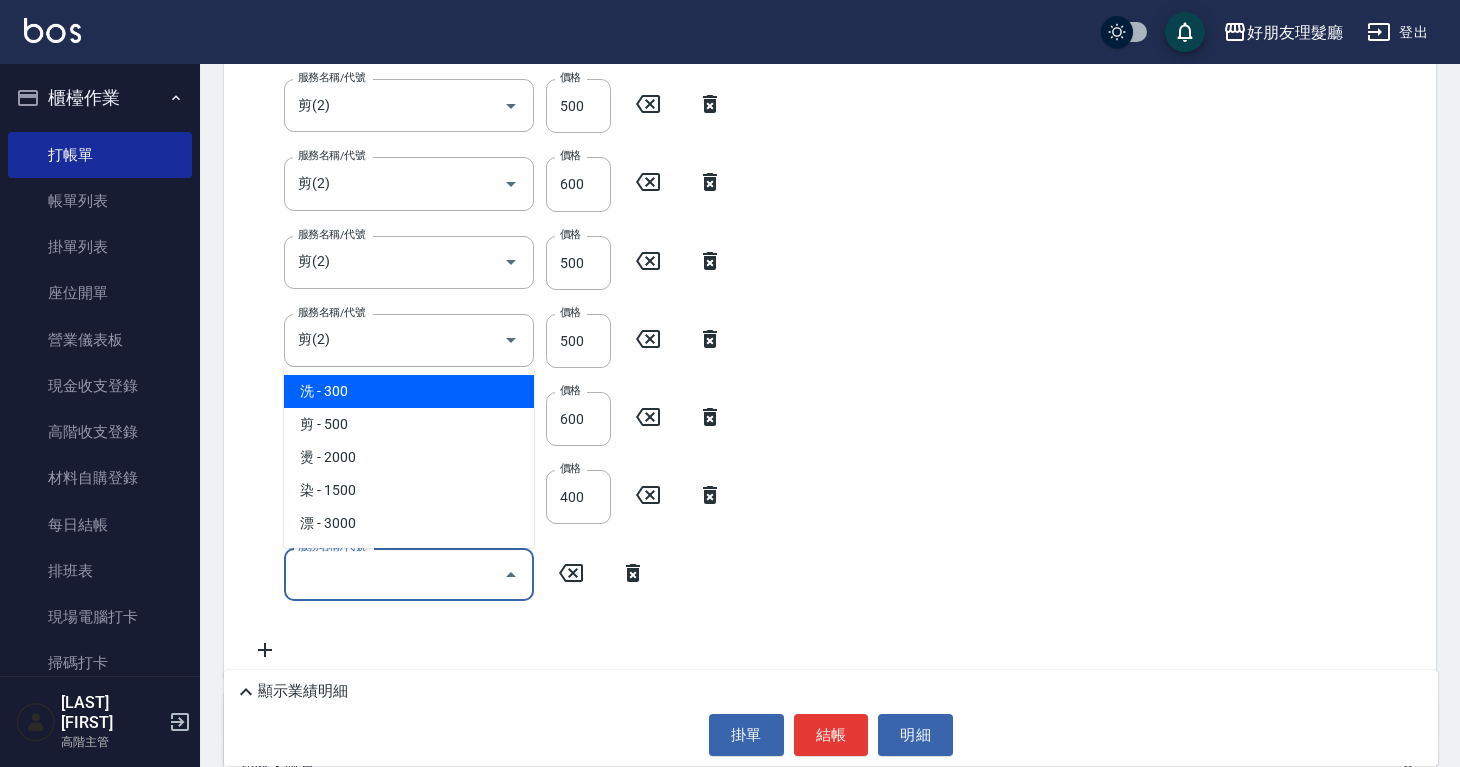 click on "服務名稱/代號" at bounding box center [394, 574] 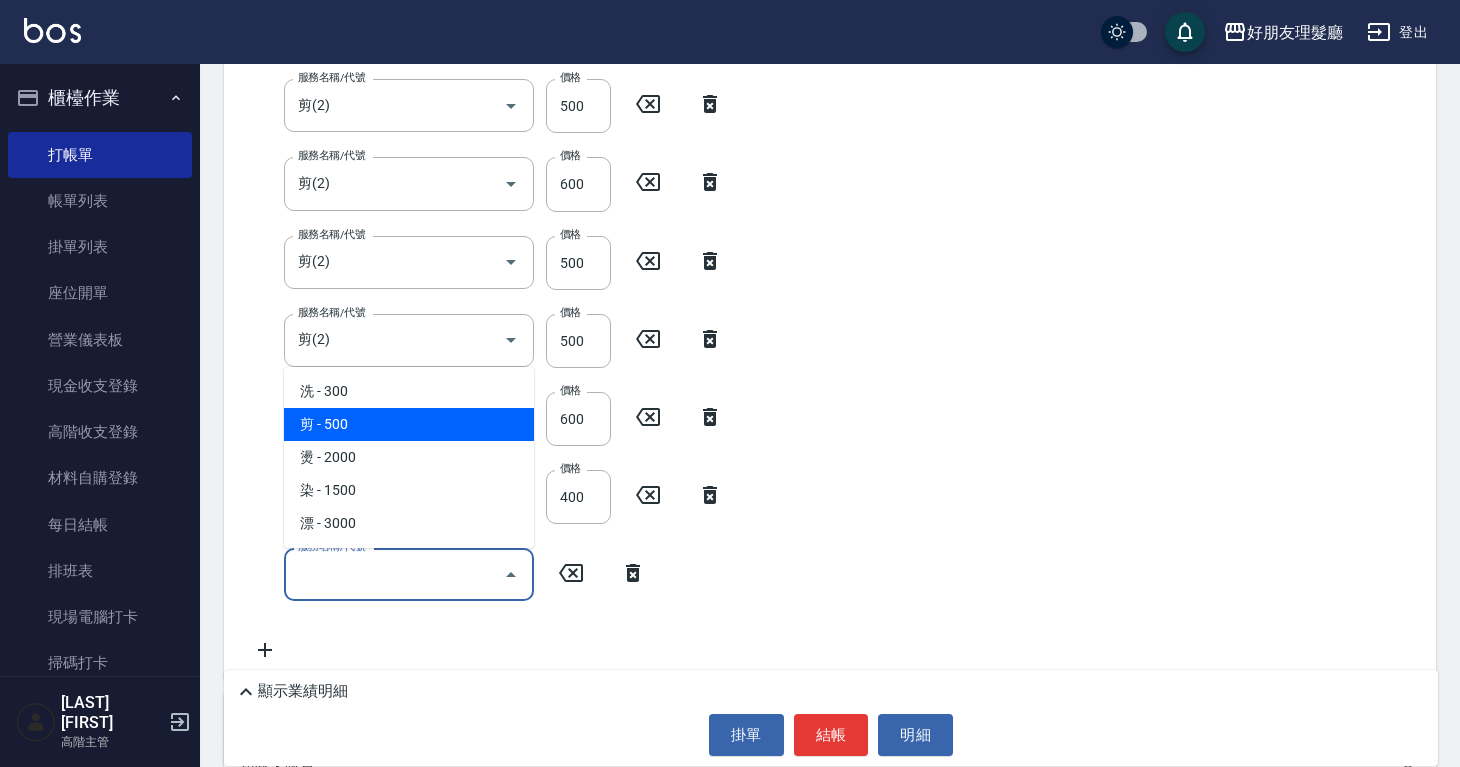 click on "剪 - 500" at bounding box center [409, 424] 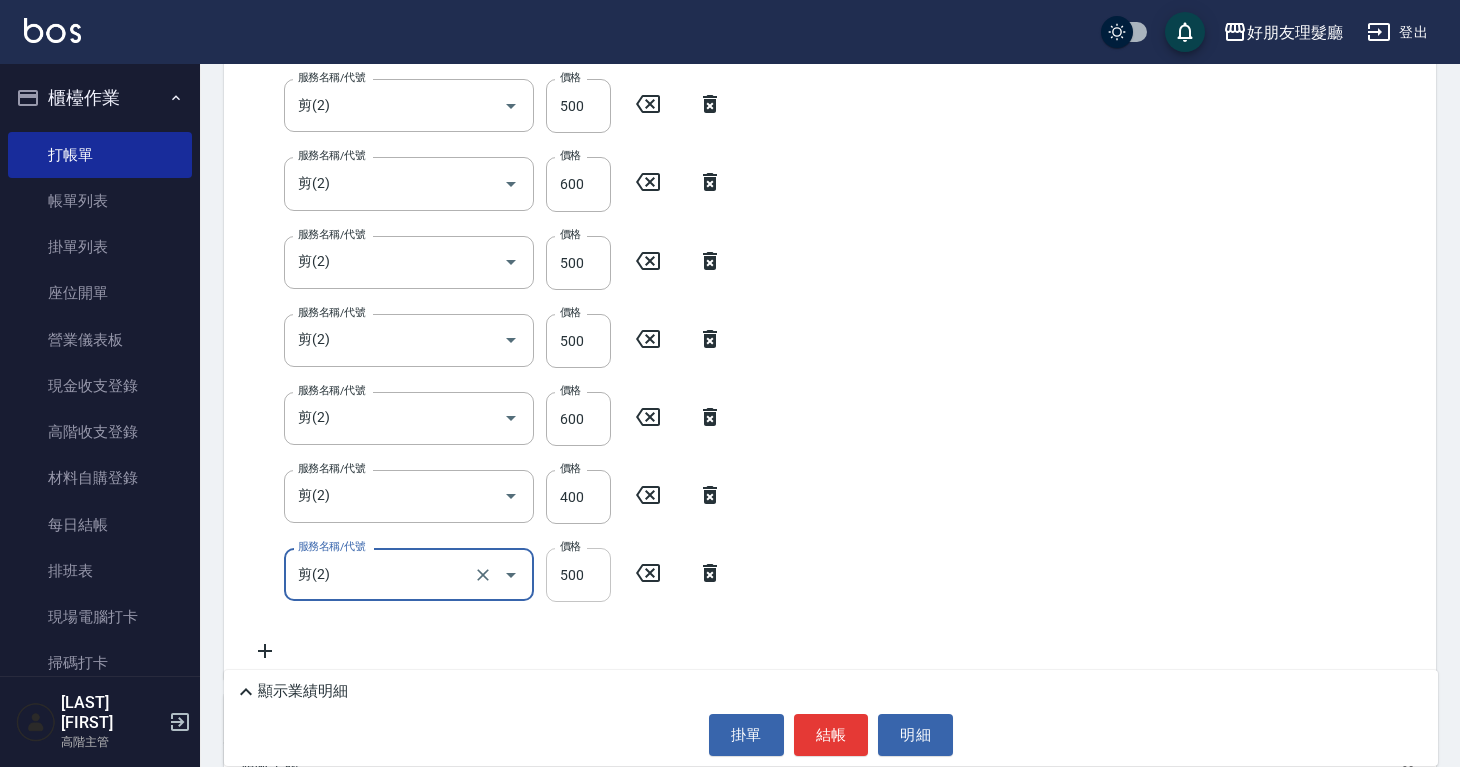 click on "500" at bounding box center (578, 575) 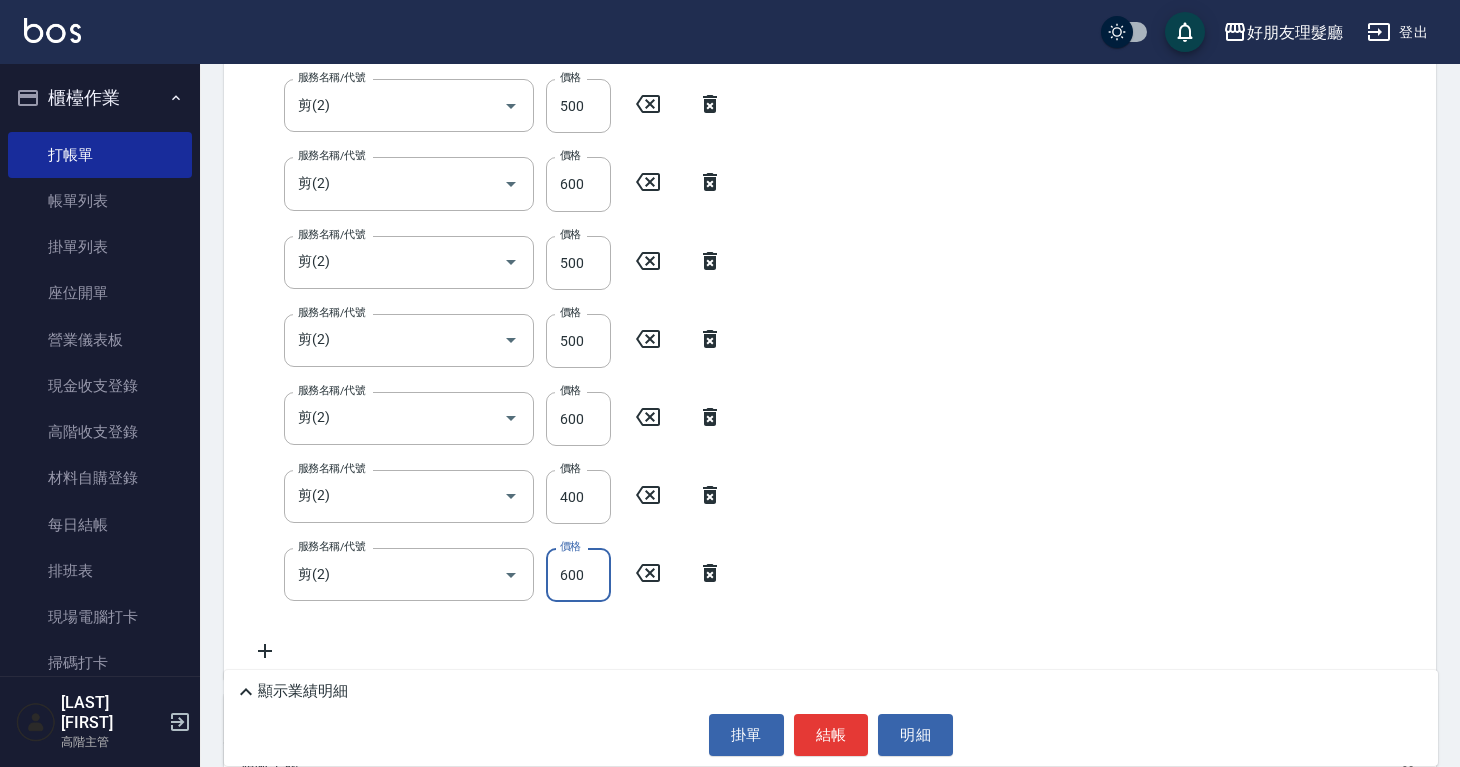 type on "600" 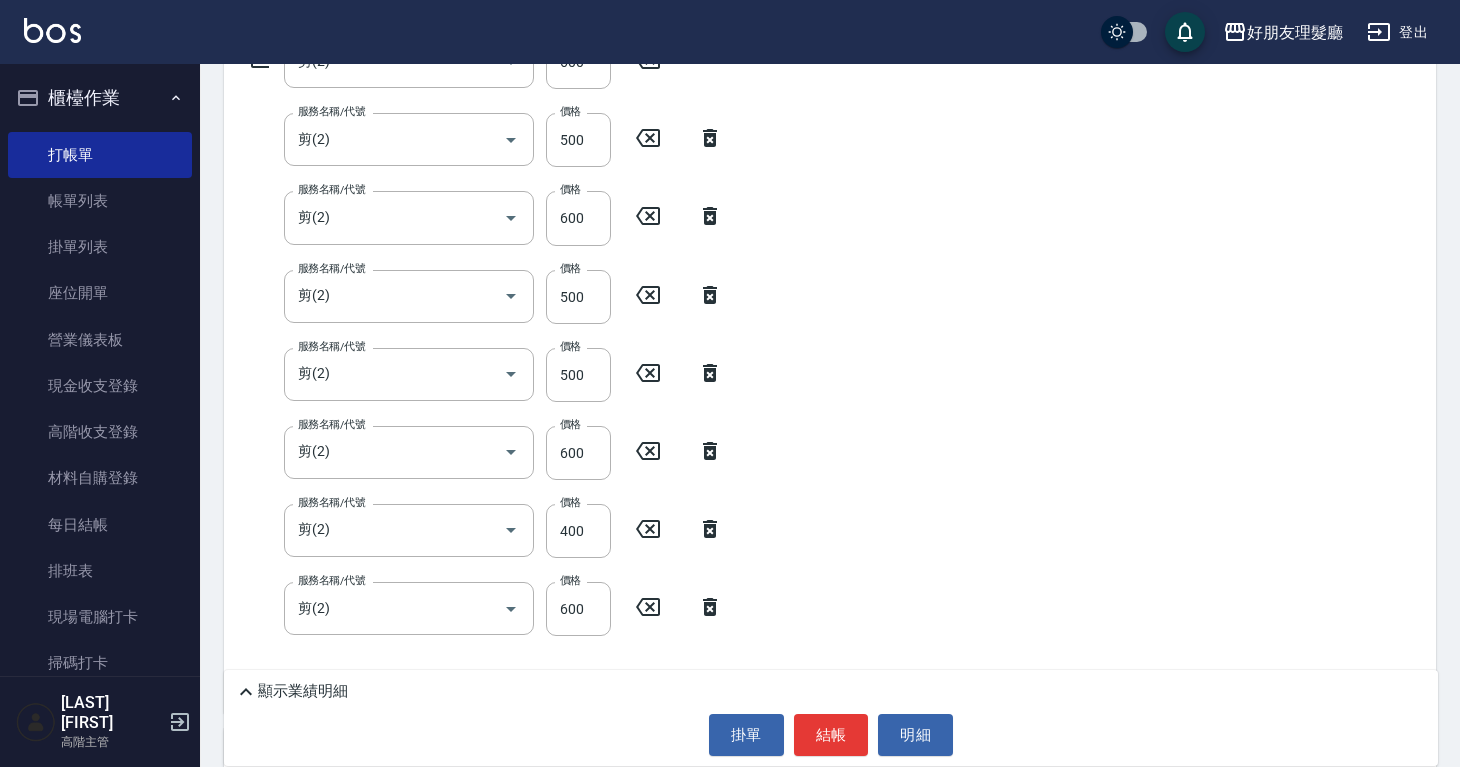 scroll, scrollTop: 629, scrollLeft: 0, axis: vertical 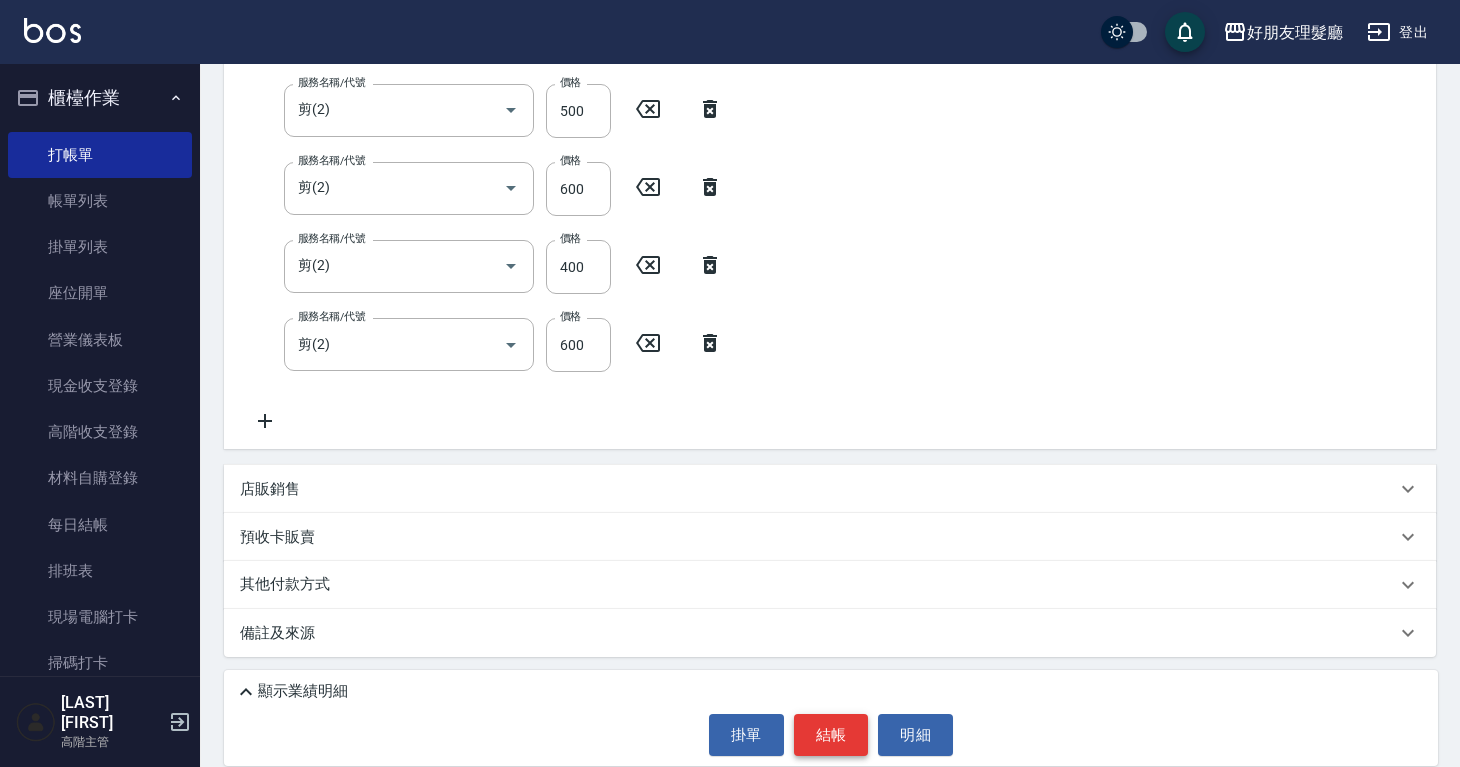 click on "結帳" at bounding box center (831, 735) 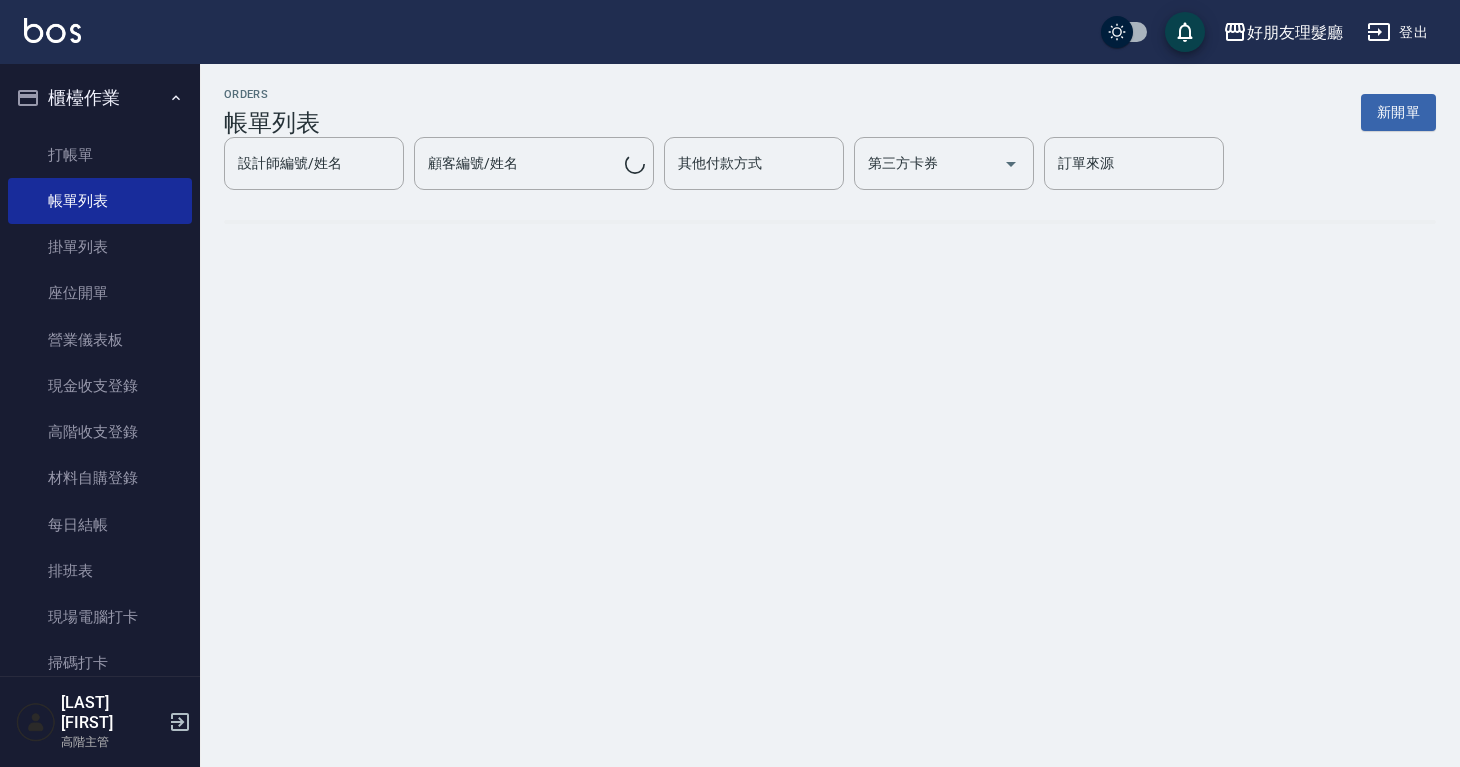 scroll, scrollTop: 0, scrollLeft: 0, axis: both 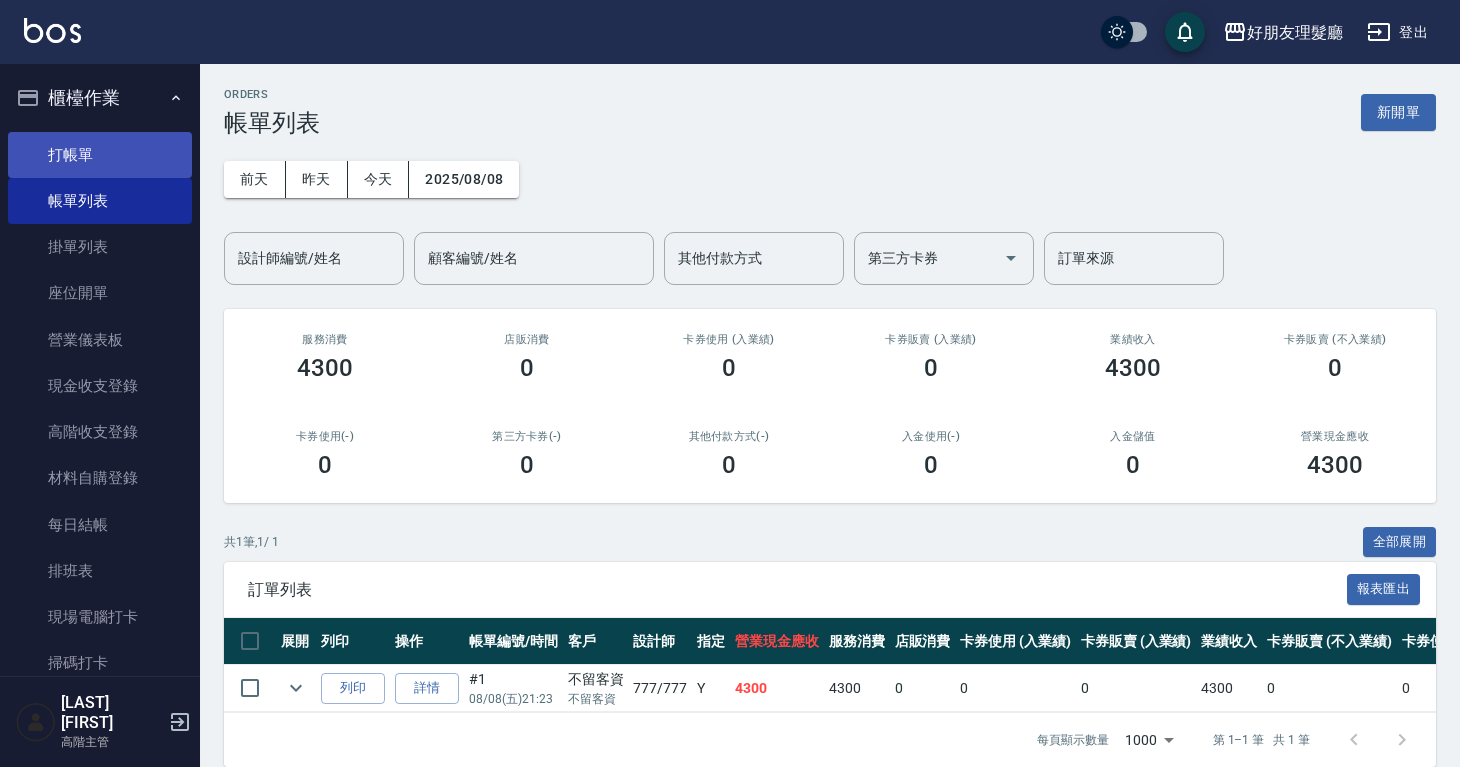 click on "打帳單" at bounding box center [100, 155] 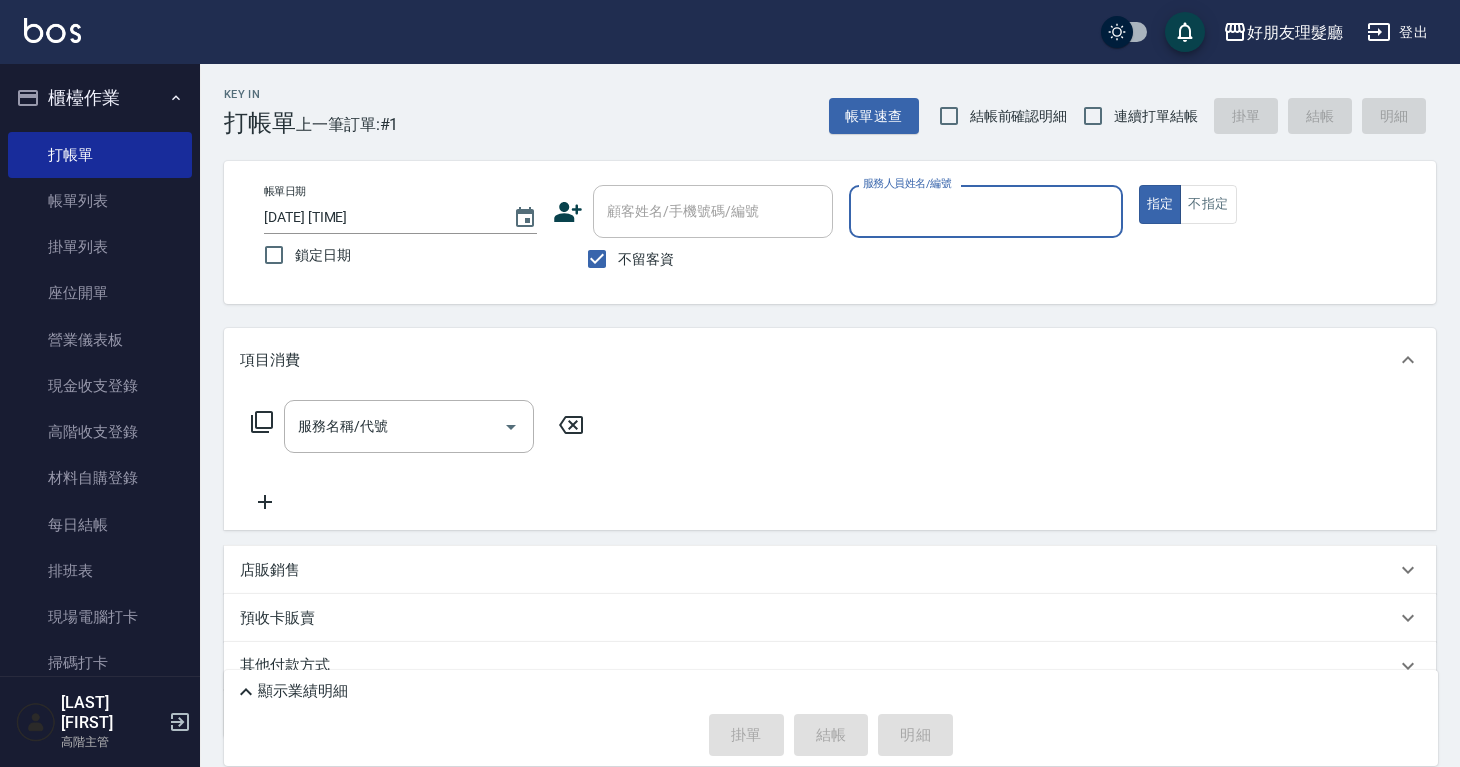 click on "服務人員姓名/編號" at bounding box center [985, 211] 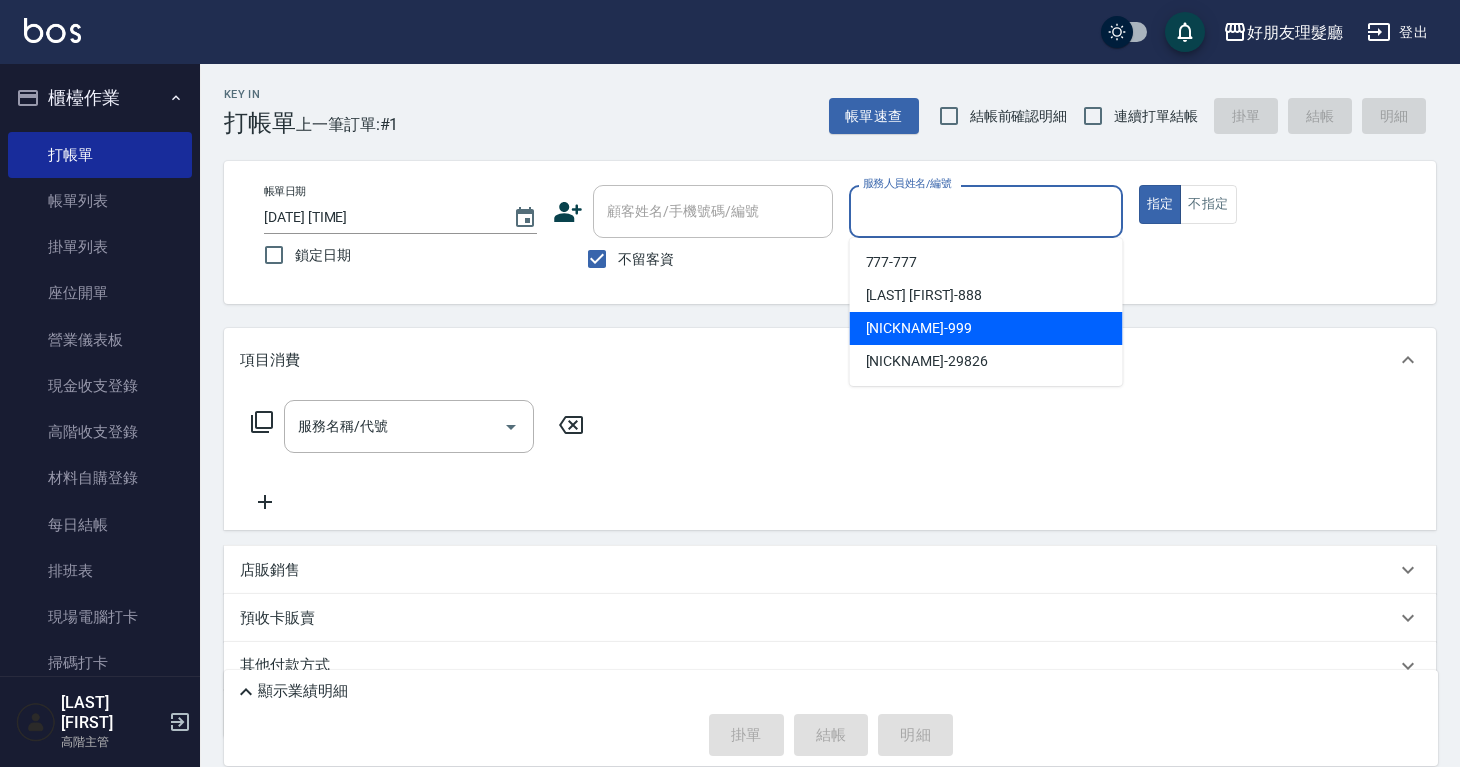 click on "[NICKNAME] -[NUMBER]" at bounding box center (919, 328) 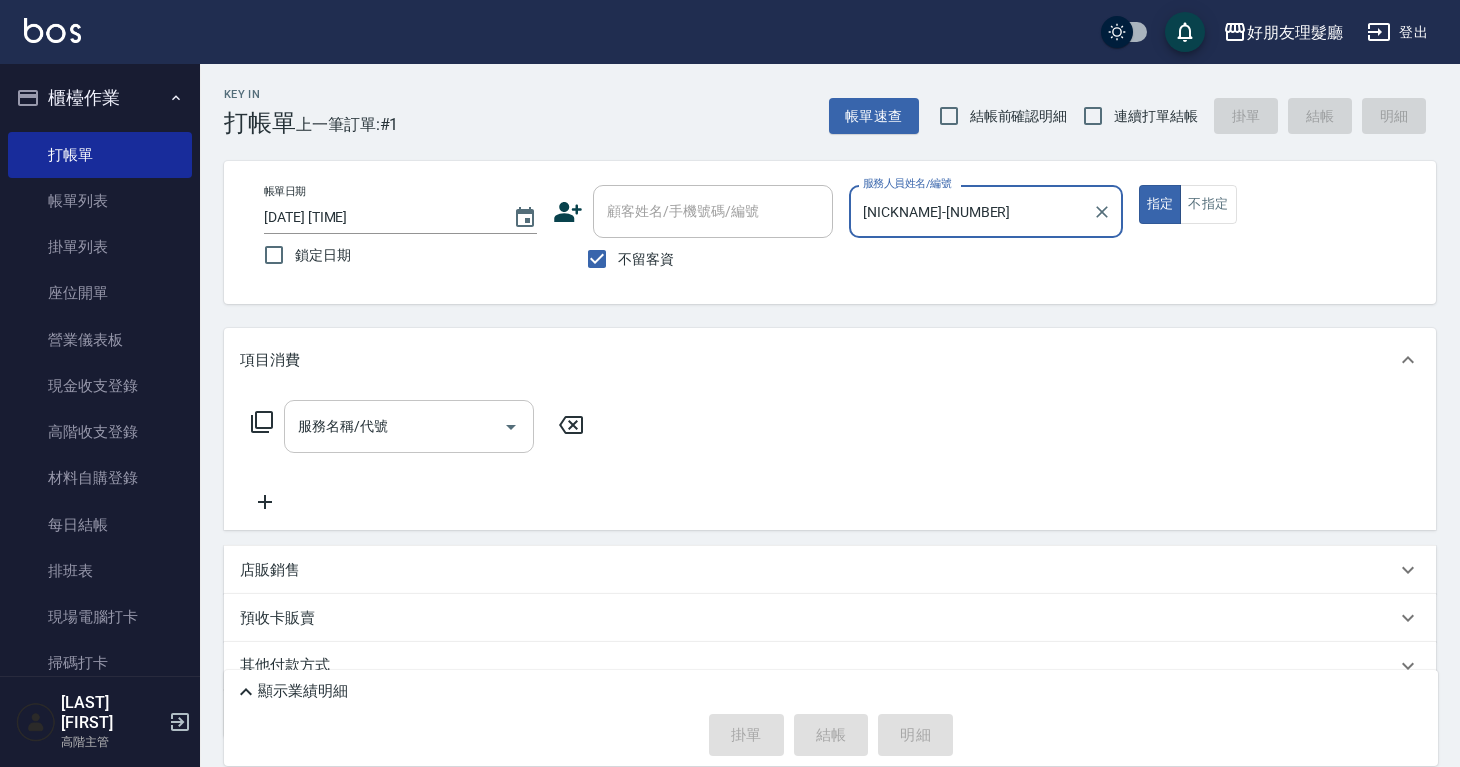click on "服務名稱/代號" at bounding box center (394, 426) 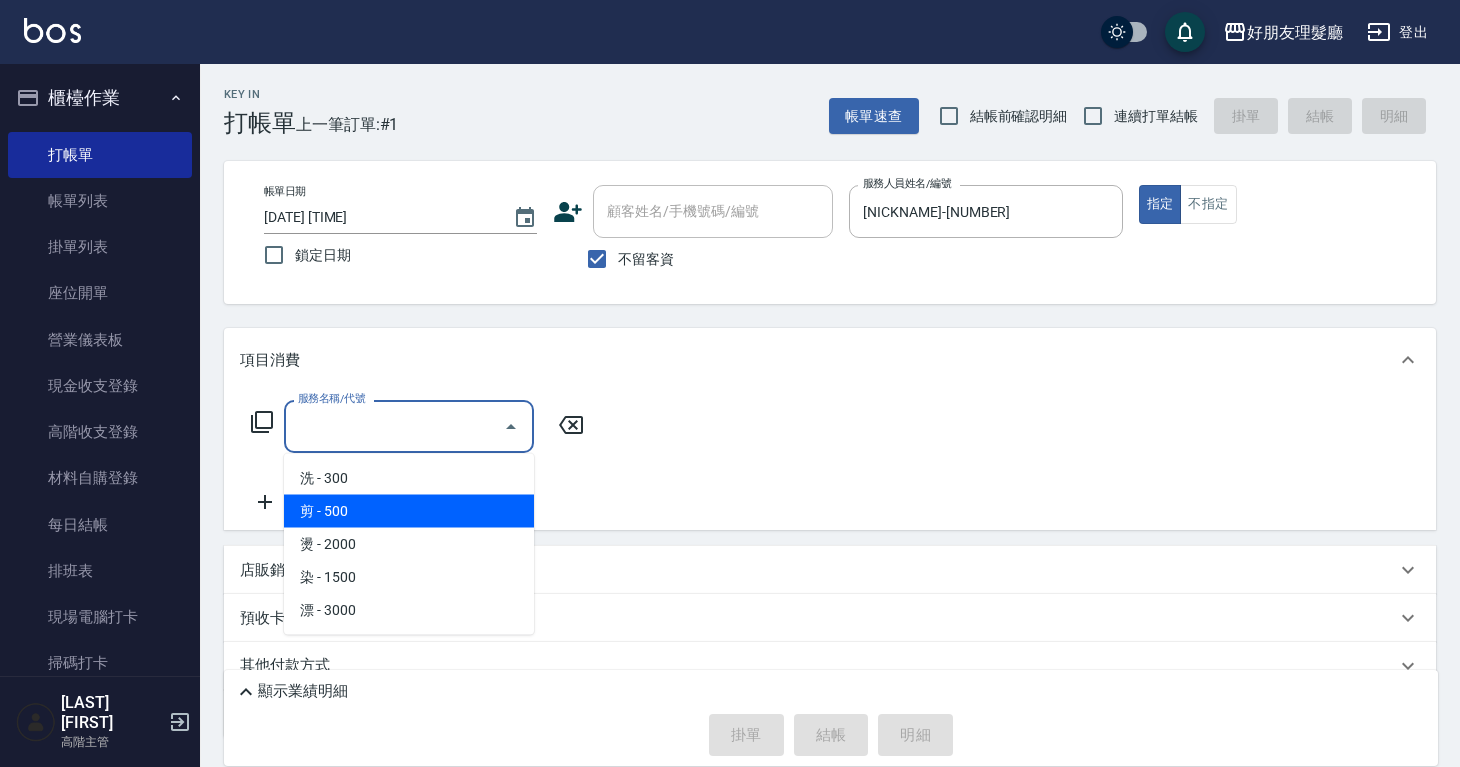 click on "剪 - 500" at bounding box center (409, 511) 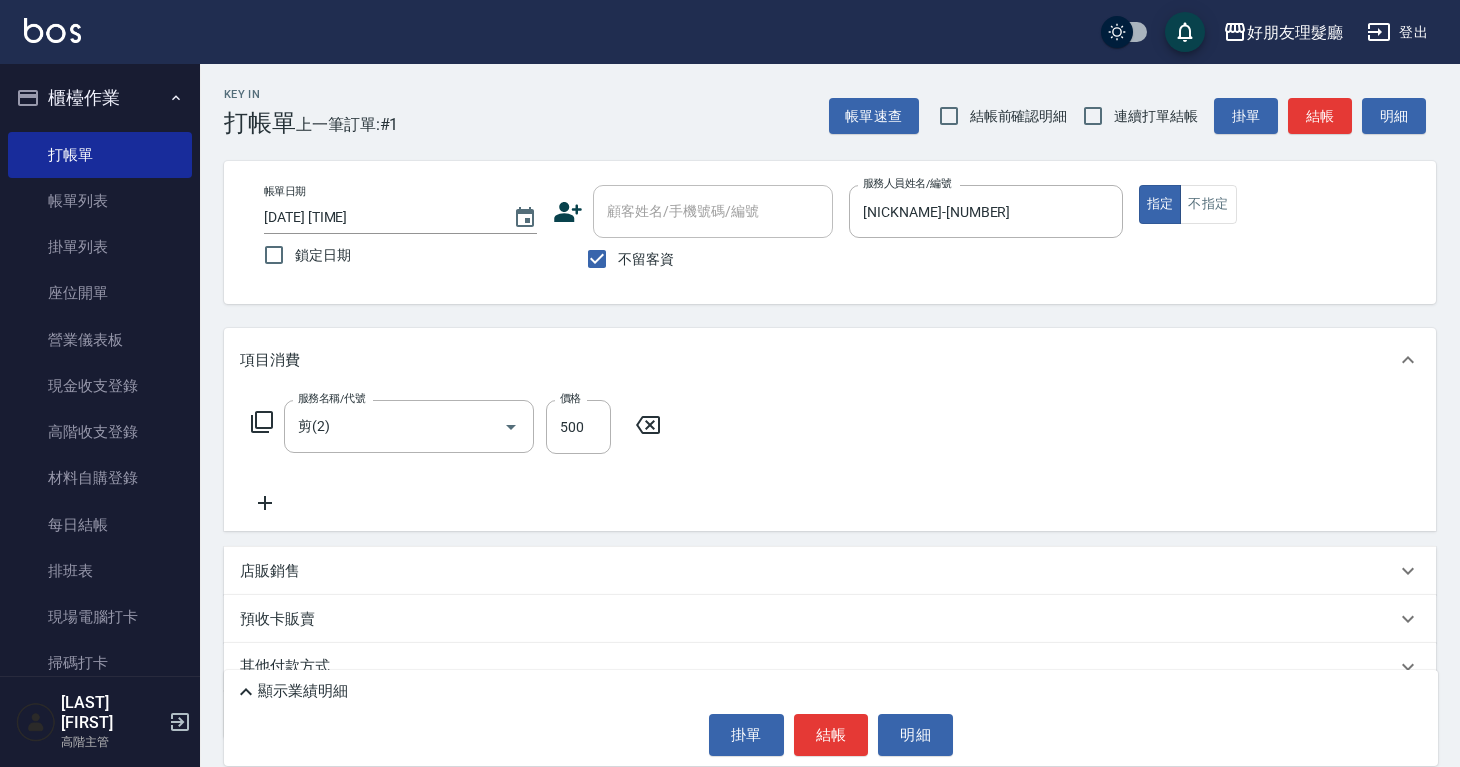click 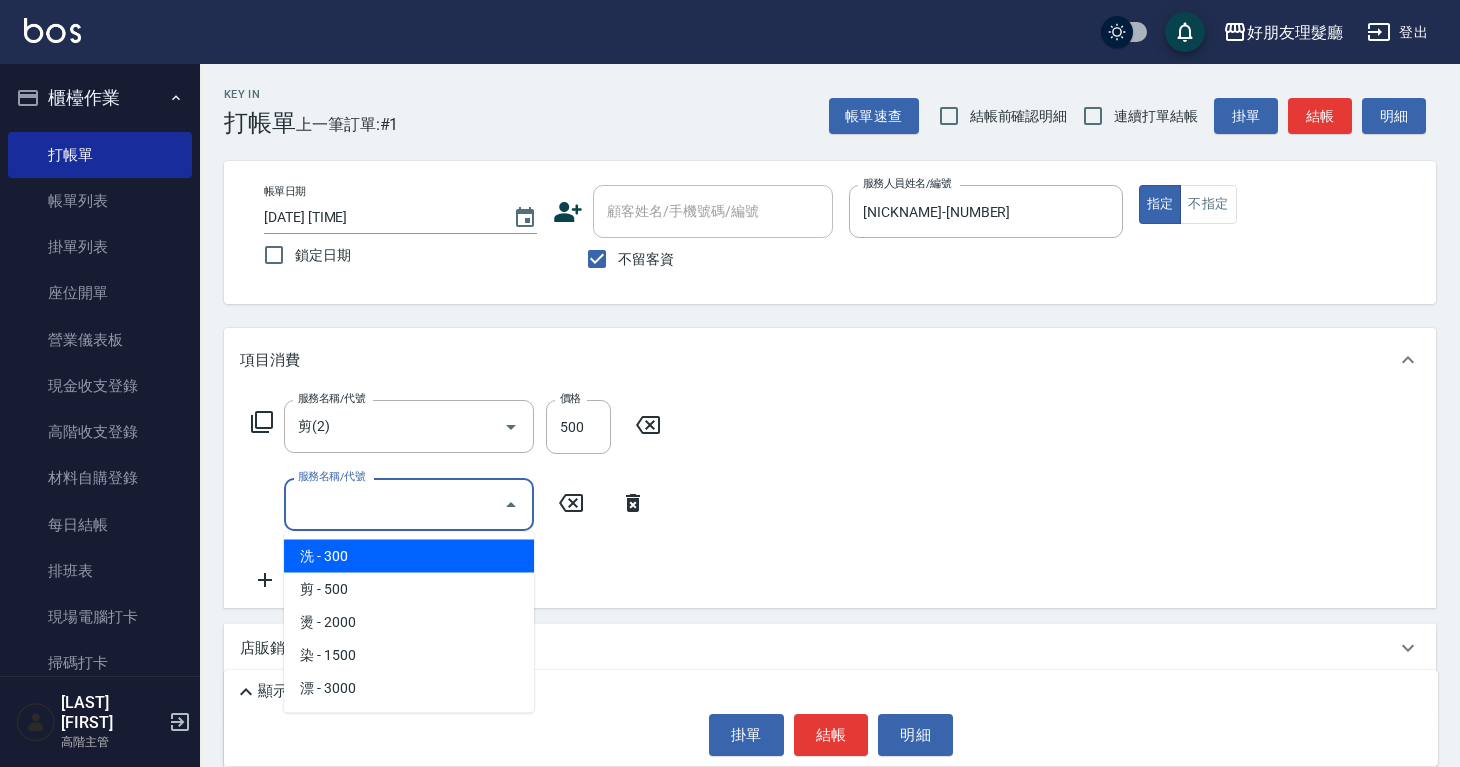click on "服務名稱/代號" at bounding box center [394, 504] 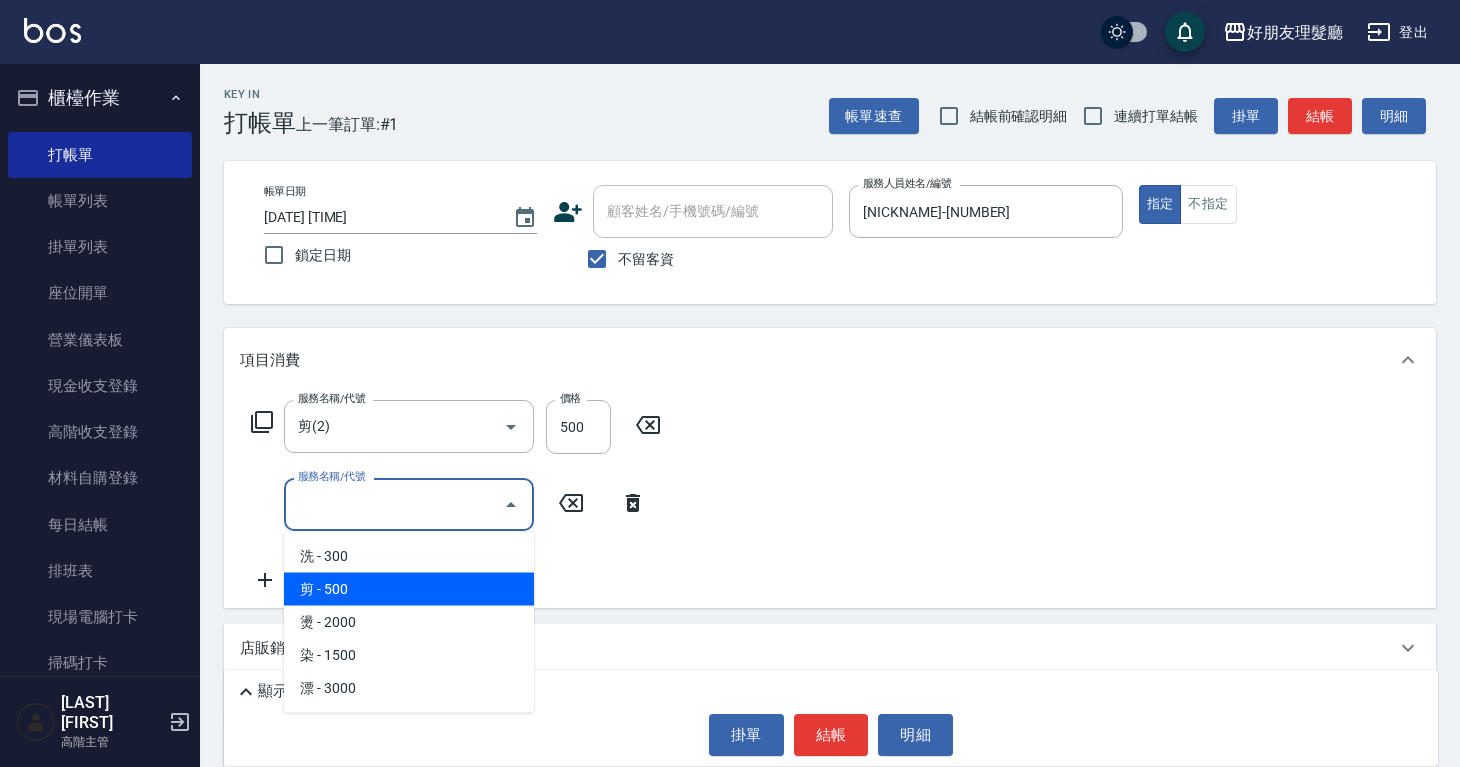 click on "剪 - 500" at bounding box center (409, 589) 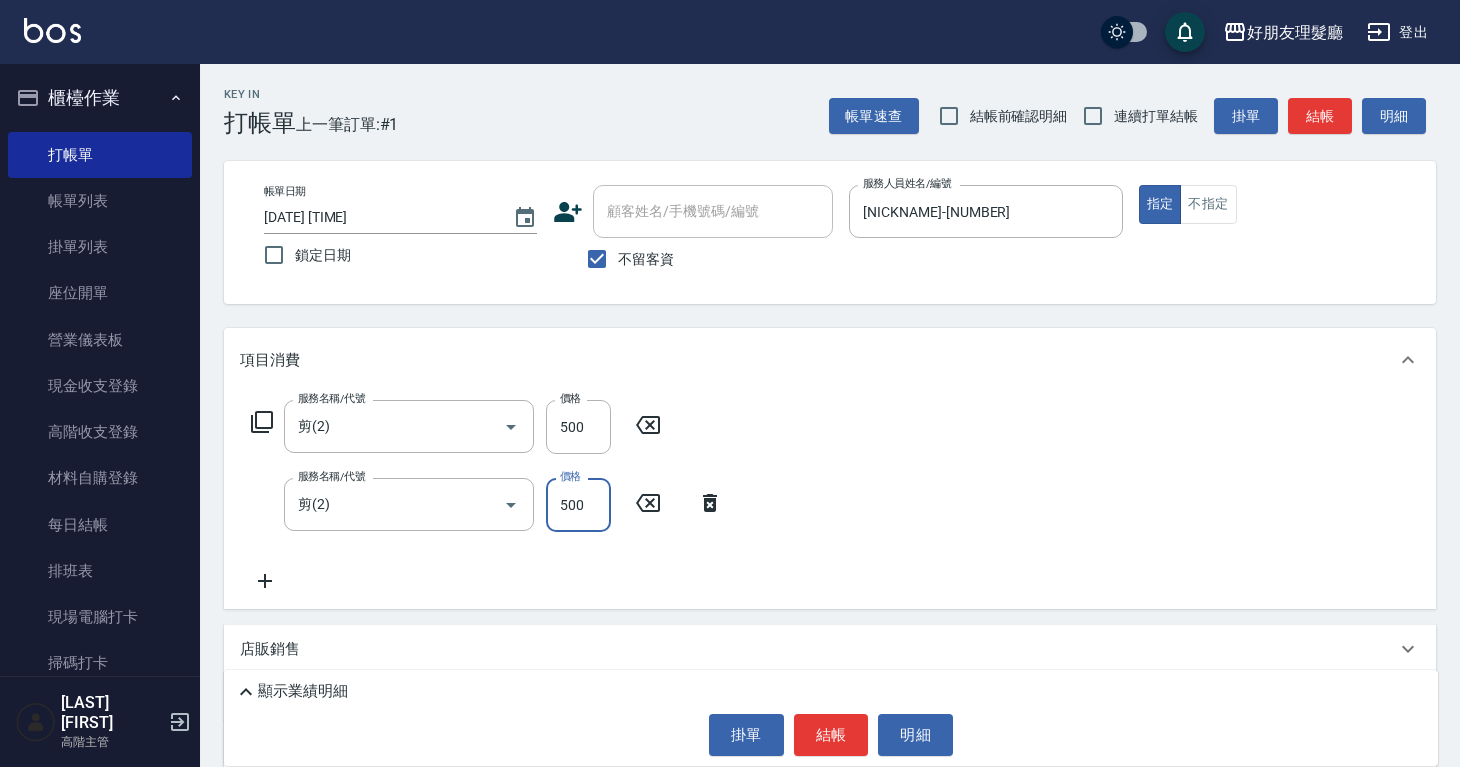 click on "500" at bounding box center [578, 505] 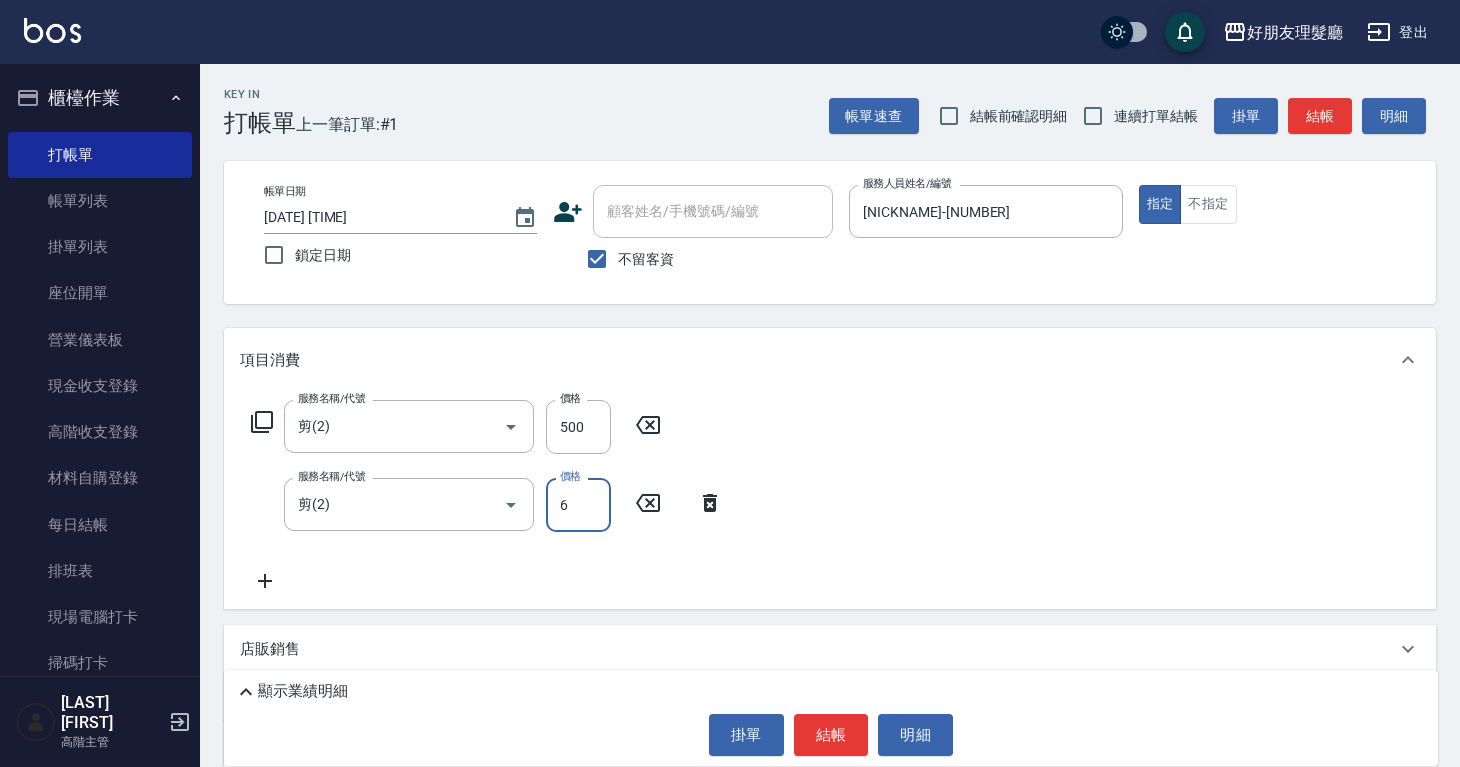 type on "600" 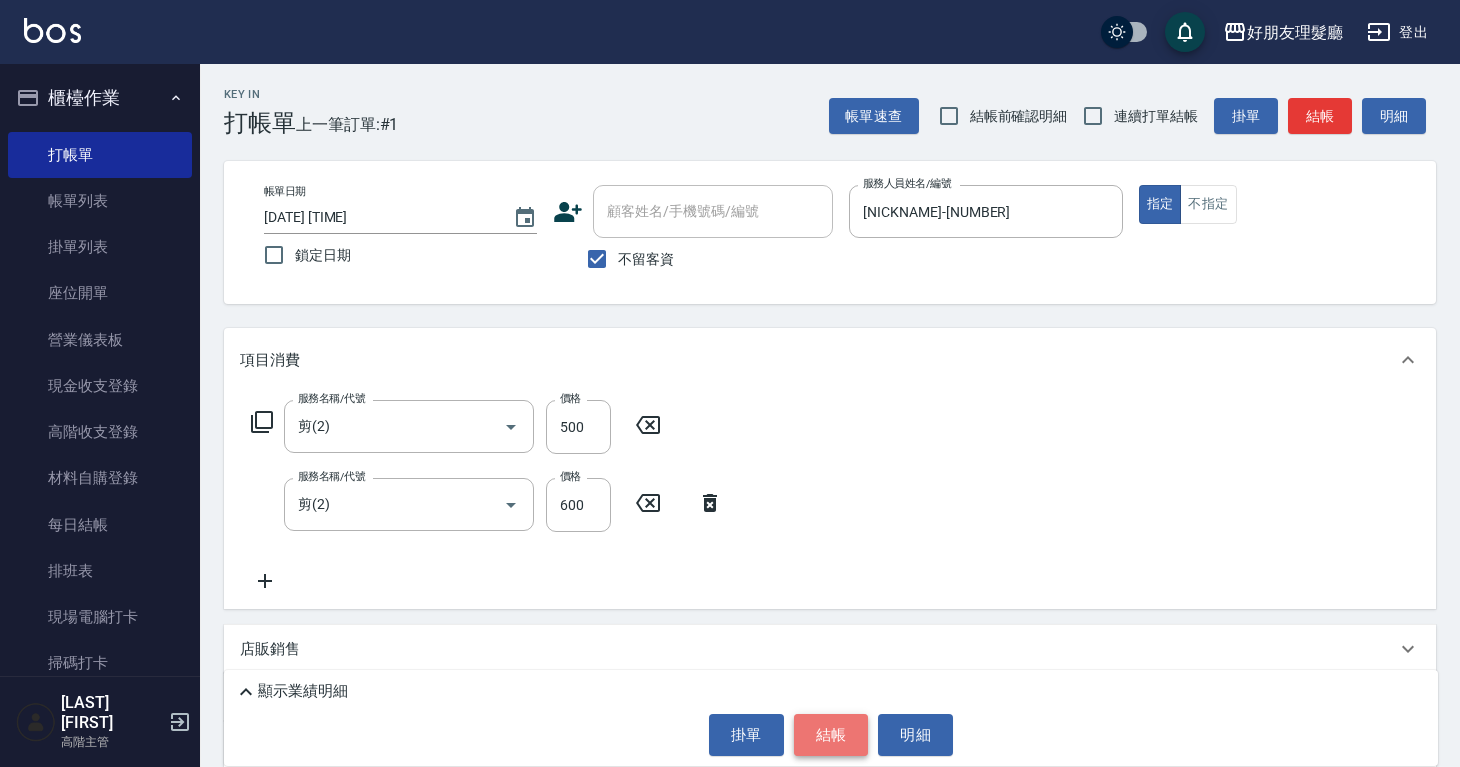 click on "結帳" at bounding box center (831, 735) 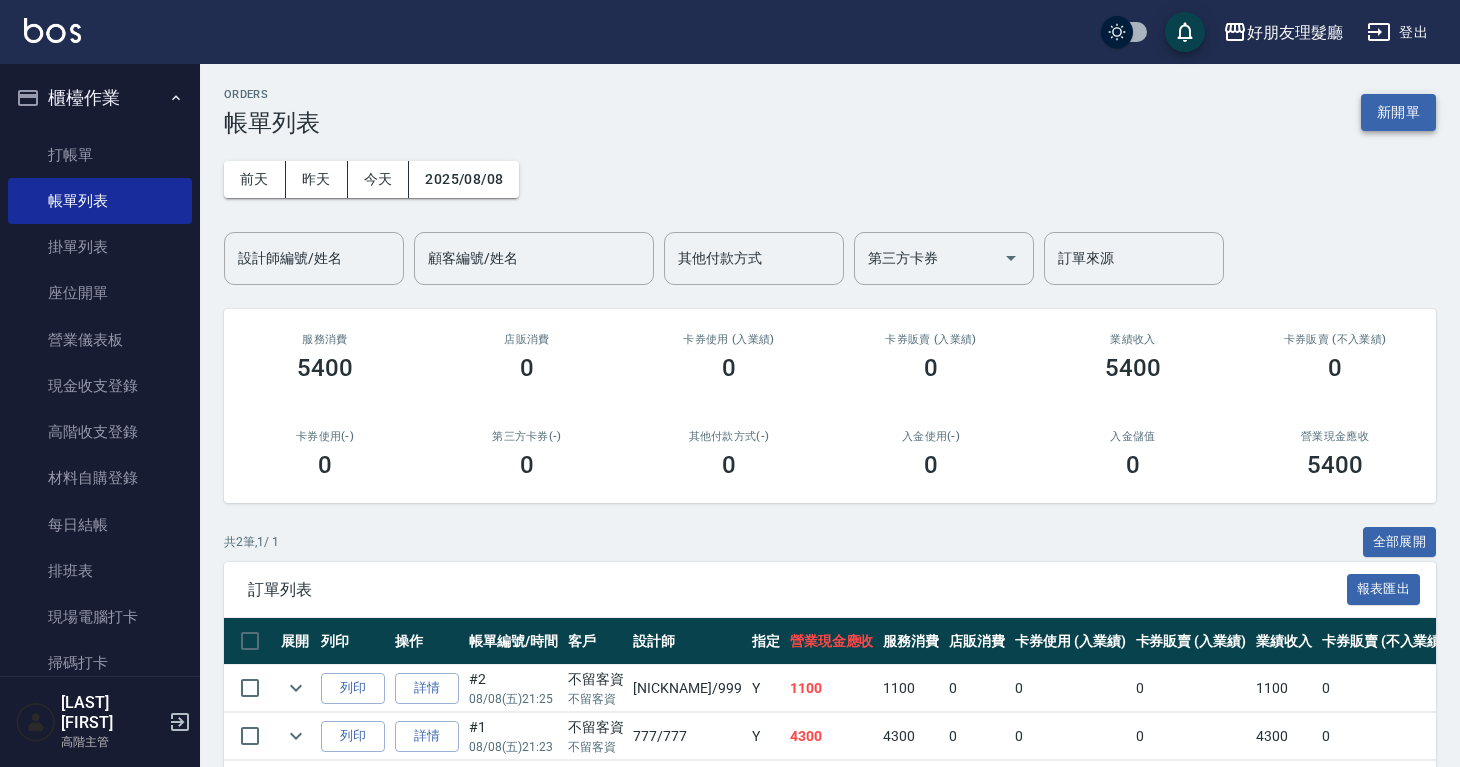 click on "新開單" at bounding box center [1398, 112] 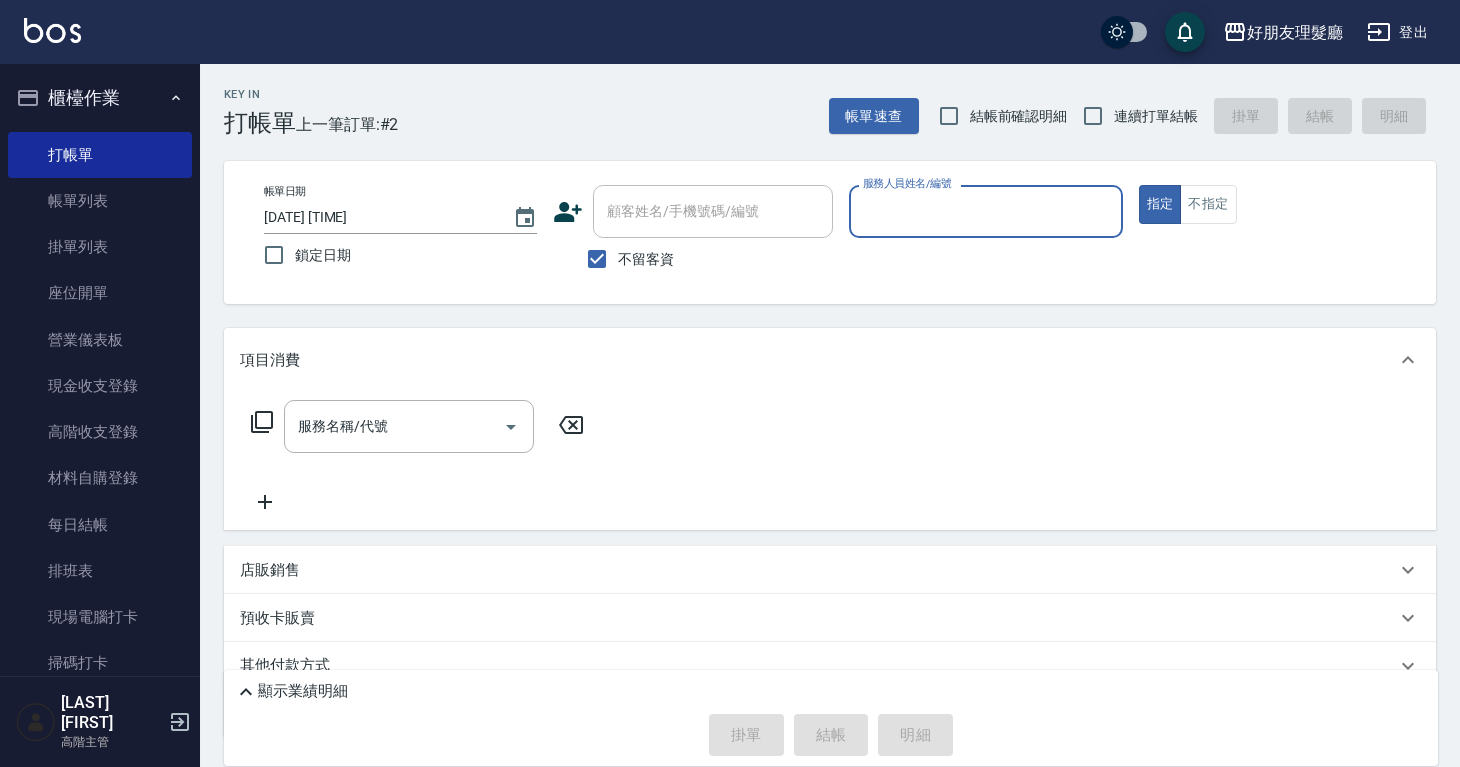 click on "服務人員姓名/編號" at bounding box center (985, 211) 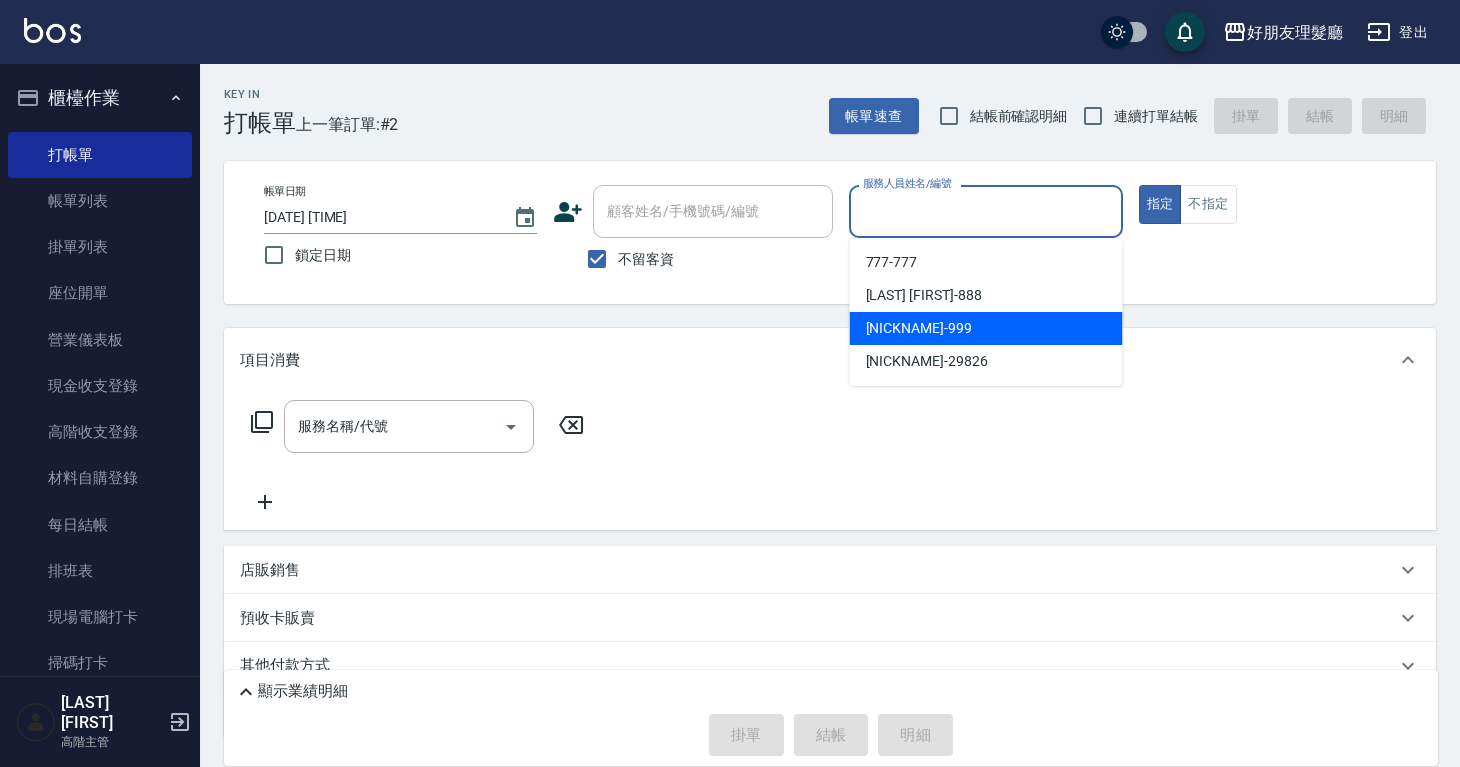 click on "[NICKNAME] -[NUMBER]" at bounding box center [986, 328] 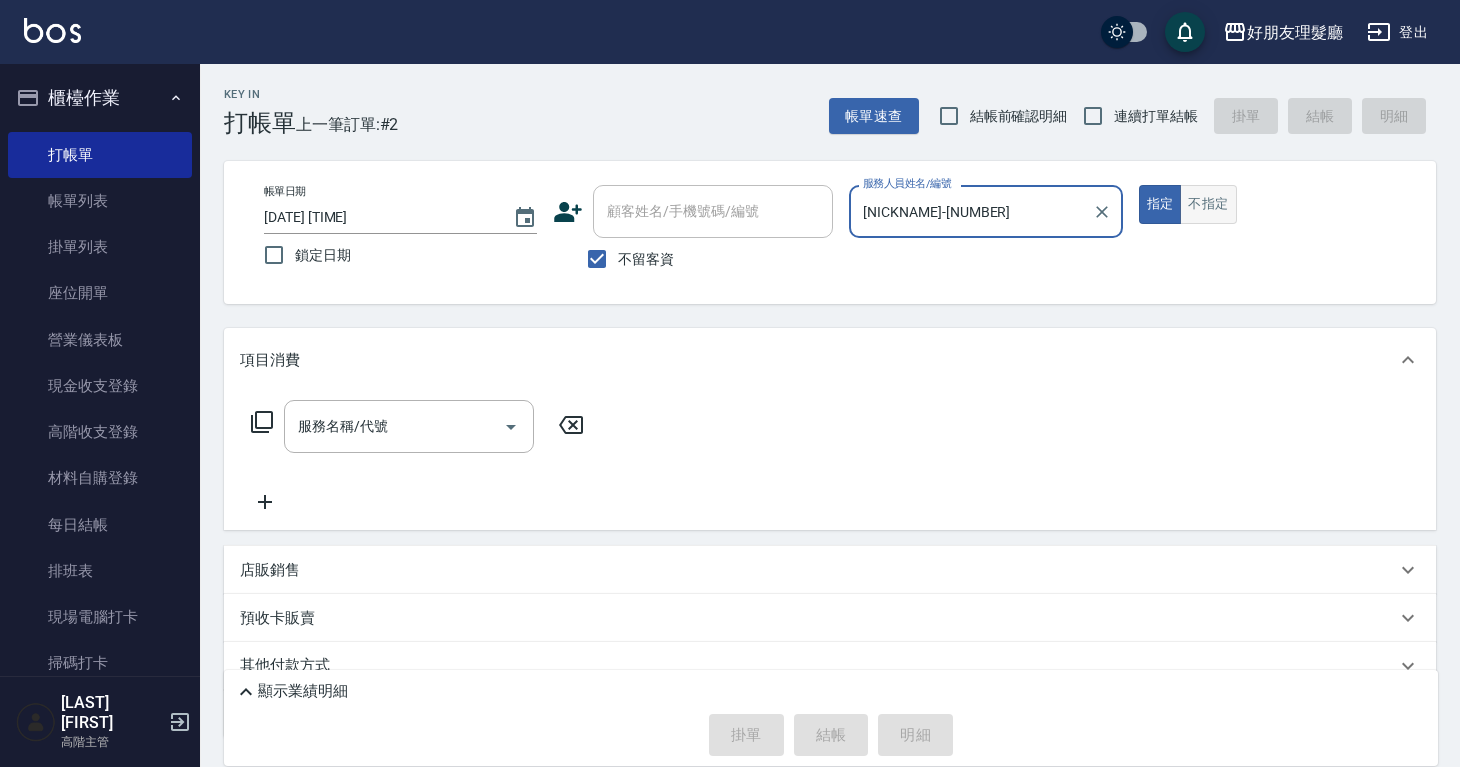 click on "不指定" at bounding box center [1208, 204] 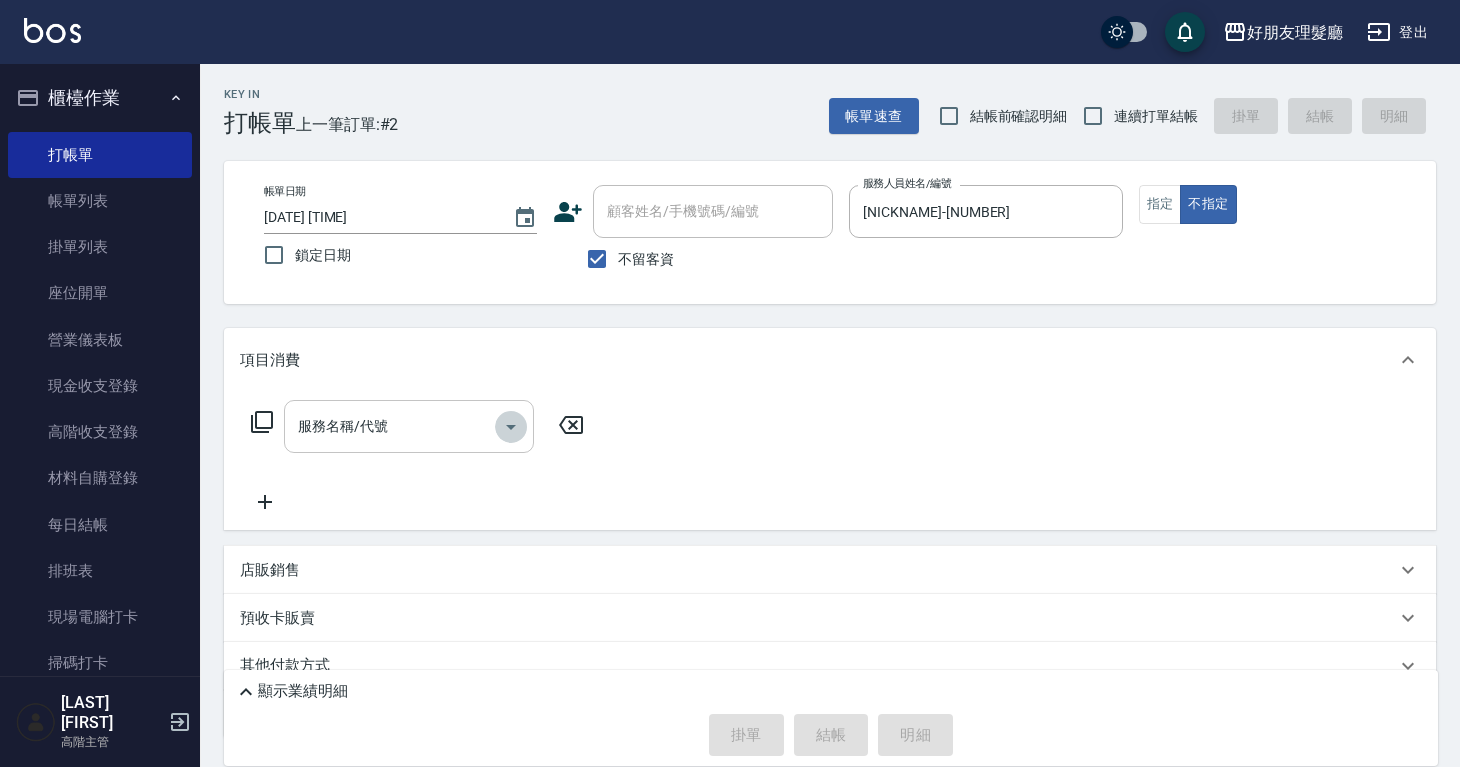 click at bounding box center [511, 427] 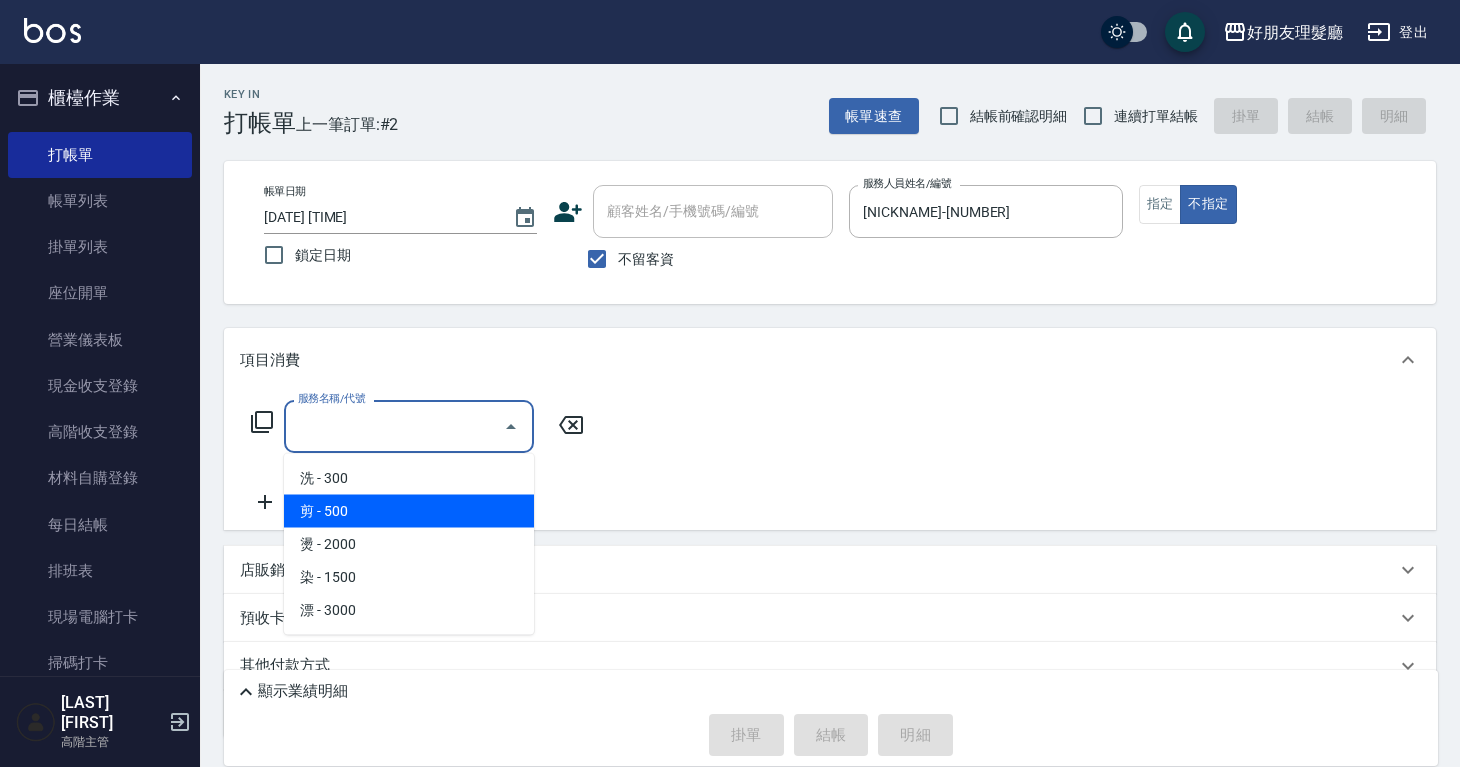 click on "剪 - 500" at bounding box center (409, 511) 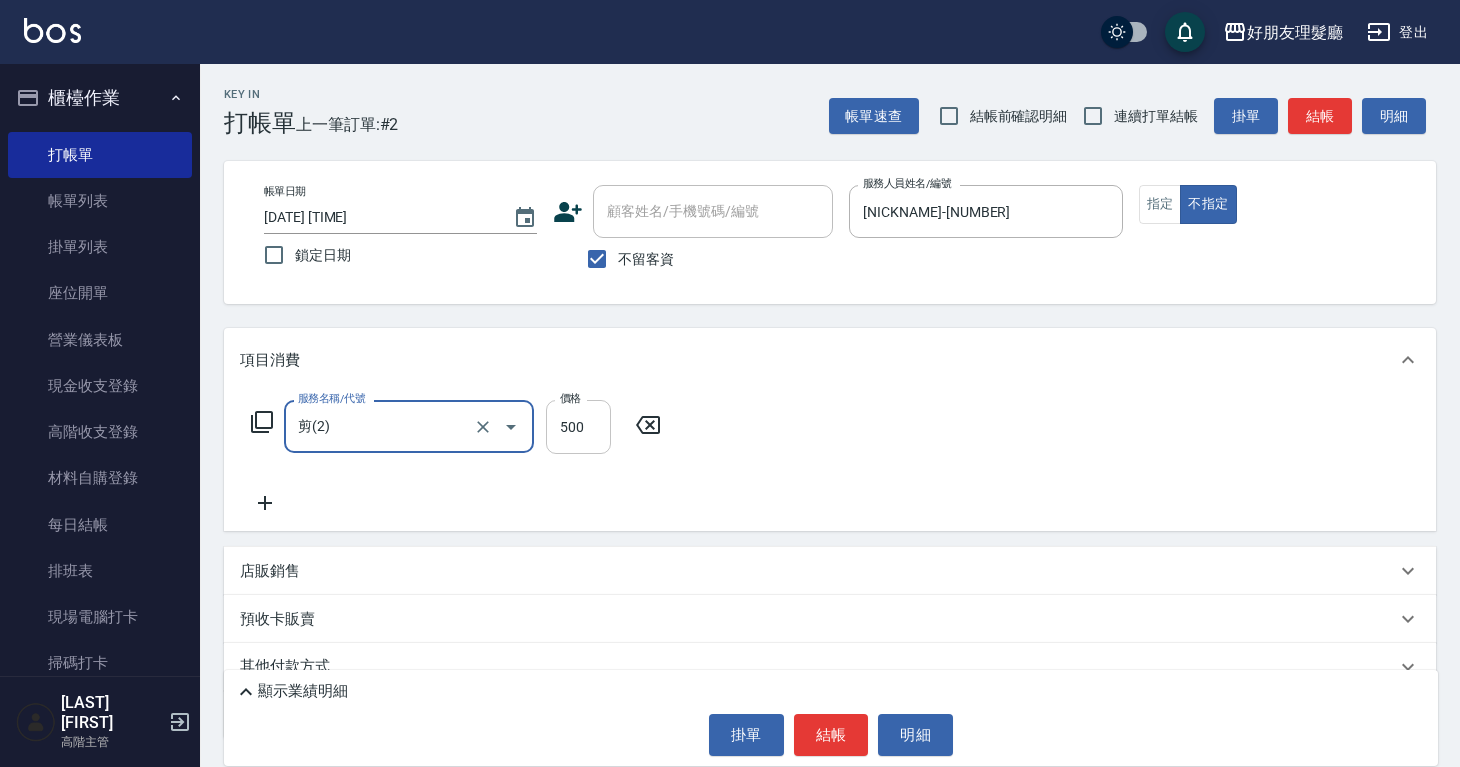 click on "500" at bounding box center (578, 427) 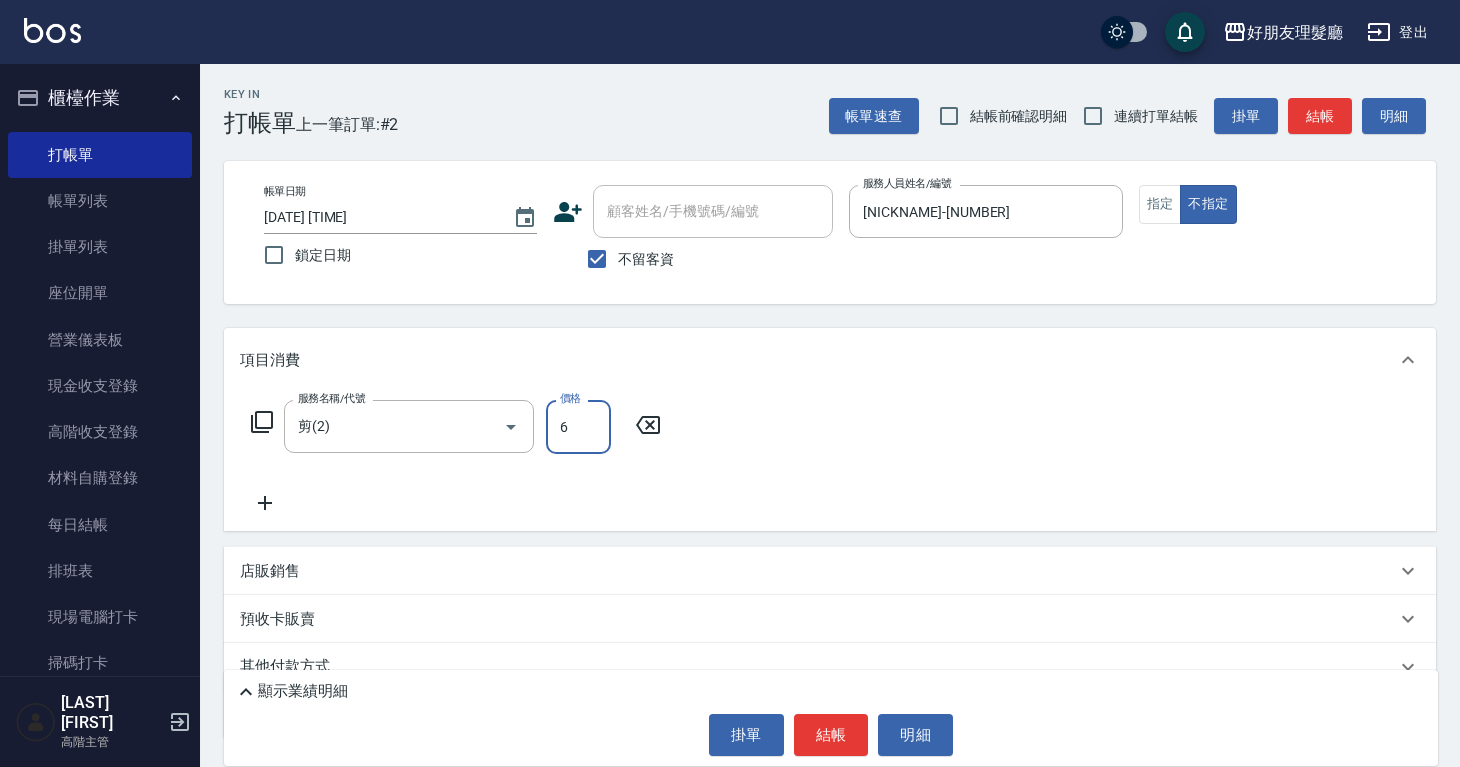 type on "600" 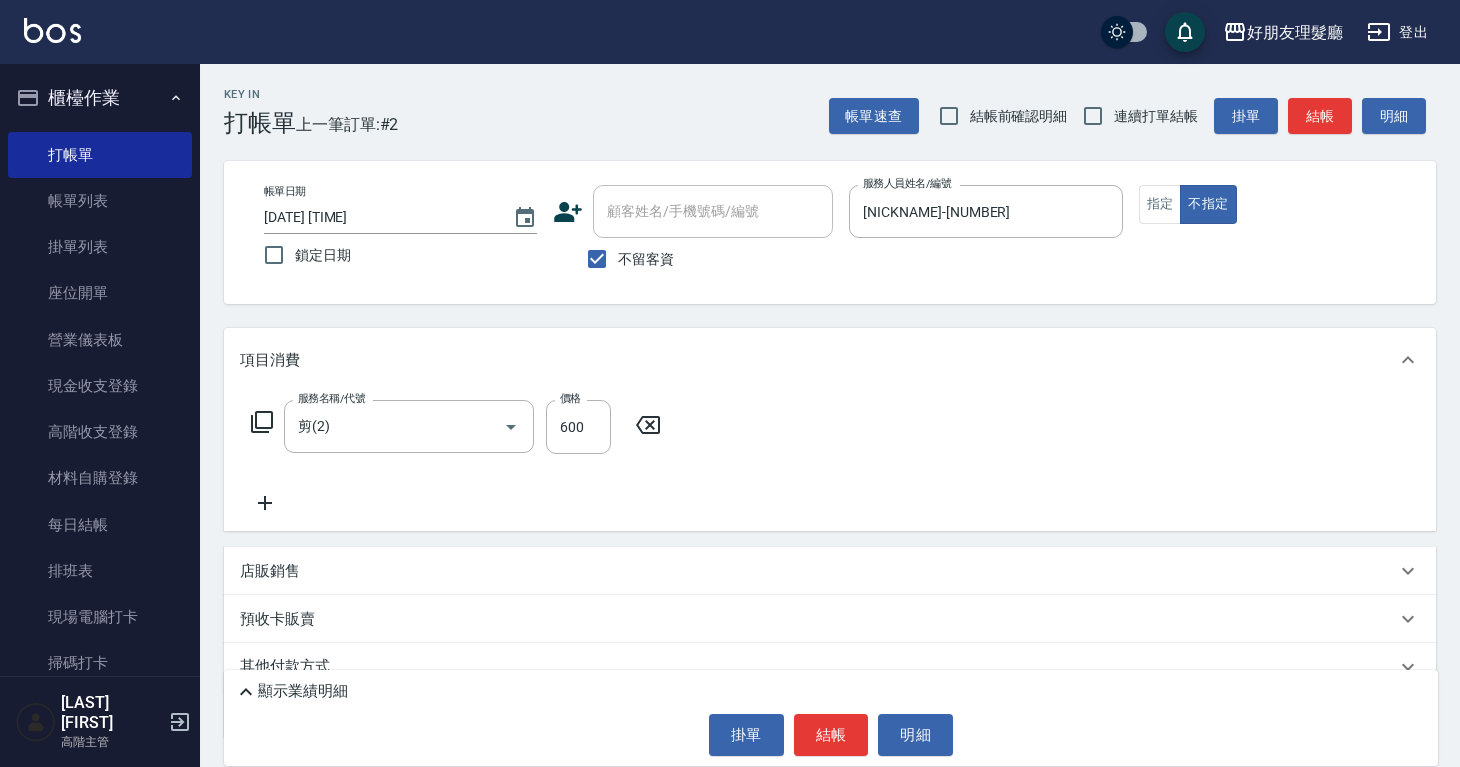 click on "服務名稱/代號 剪(2) 服務名稱/代號 價格 600 價格" at bounding box center (830, 461) 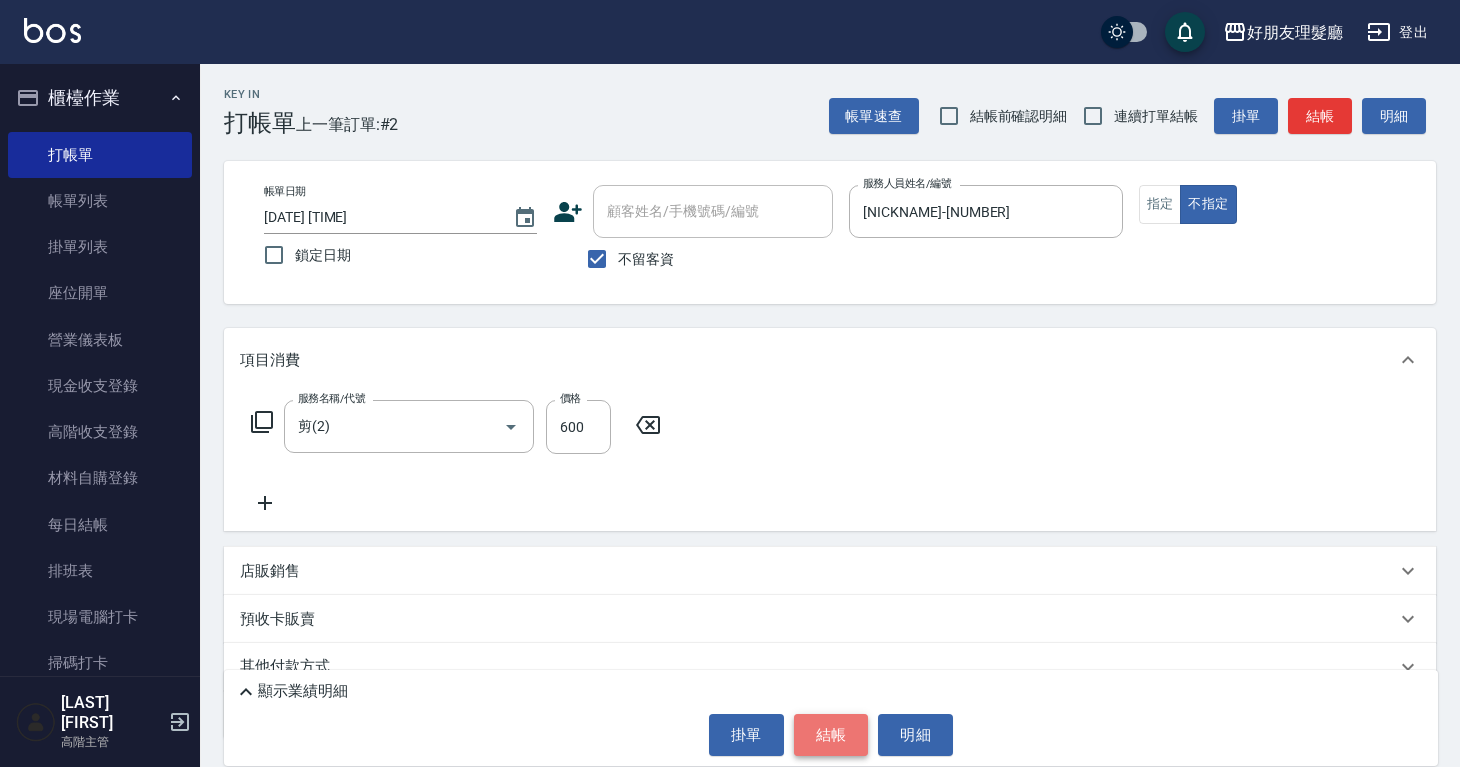 click on "結帳" at bounding box center (831, 735) 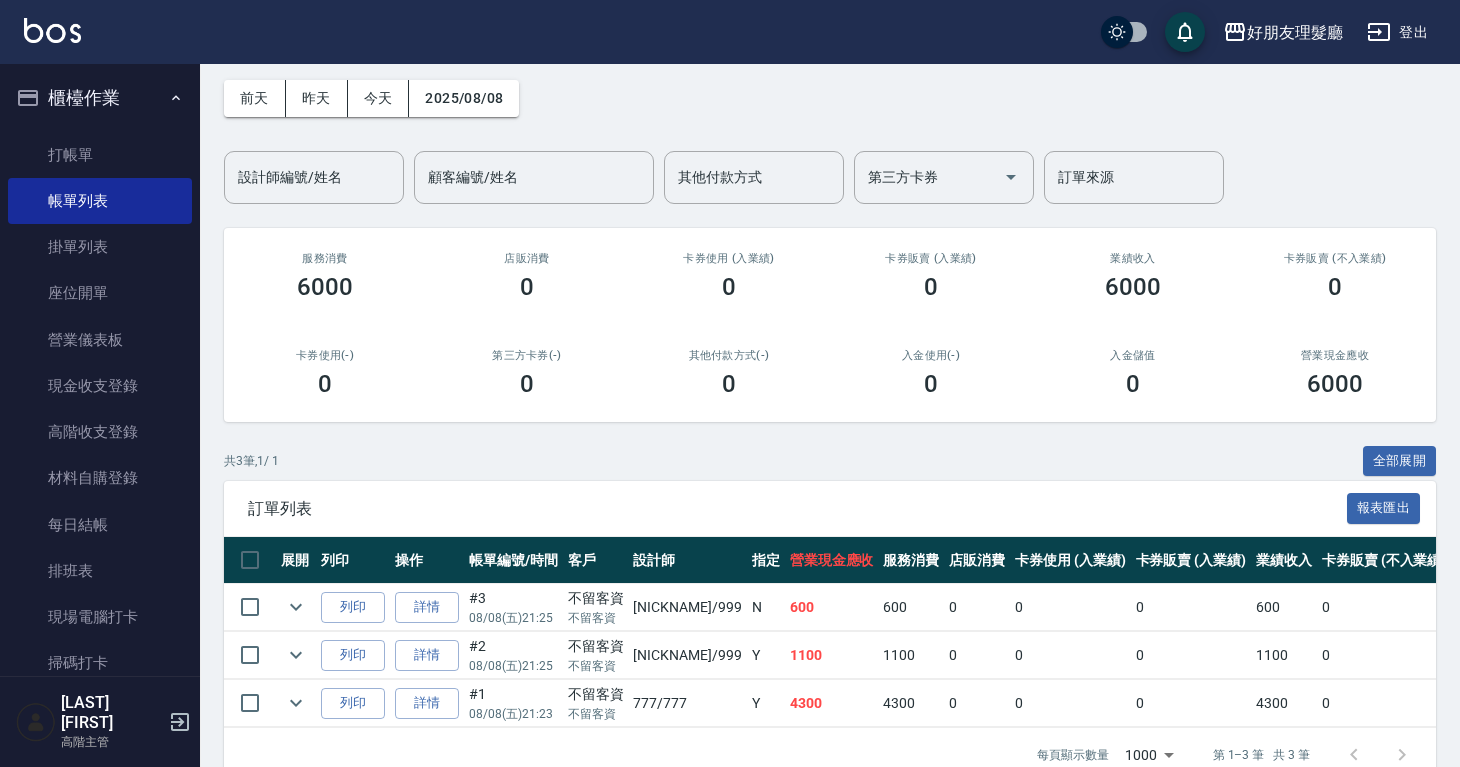 scroll, scrollTop: 135, scrollLeft: 0, axis: vertical 